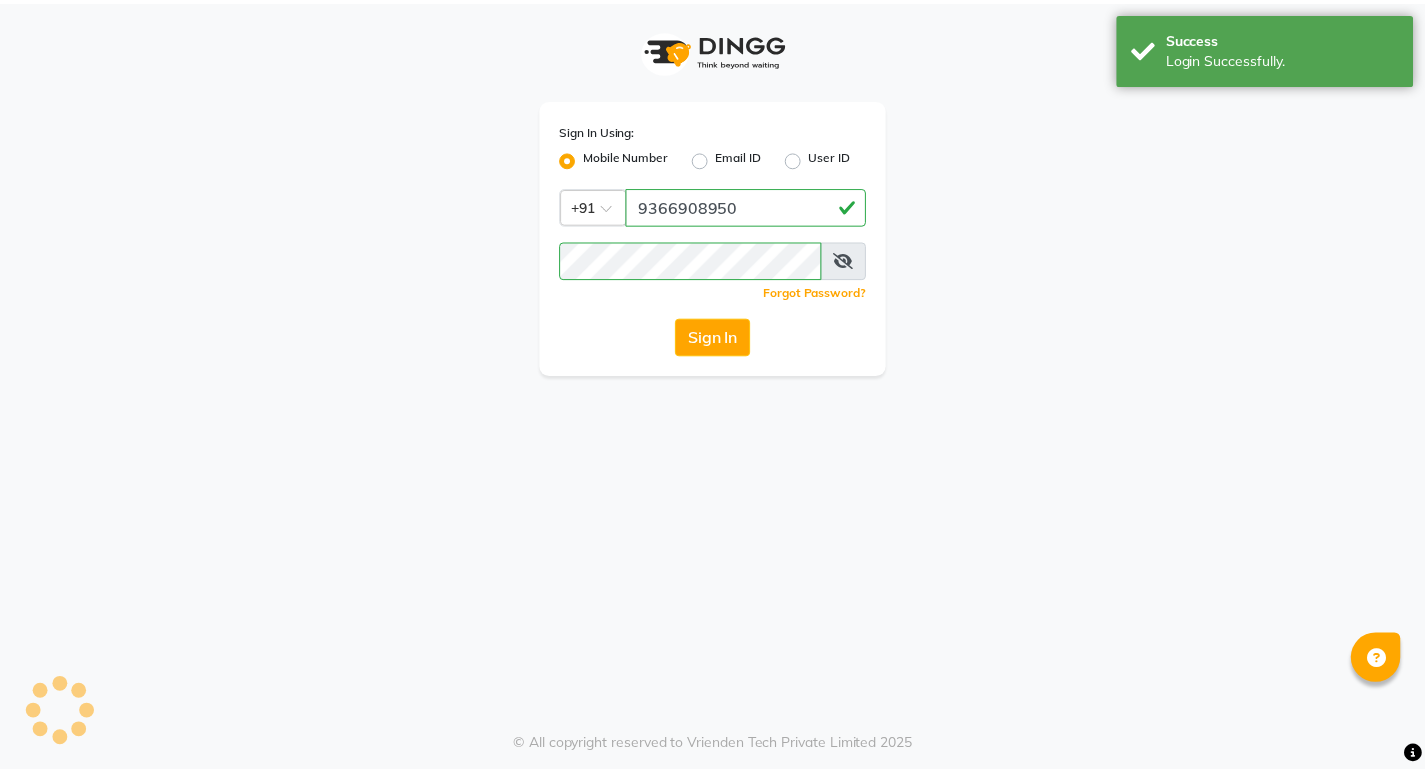 scroll, scrollTop: 0, scrollLeft: 0, axis: both 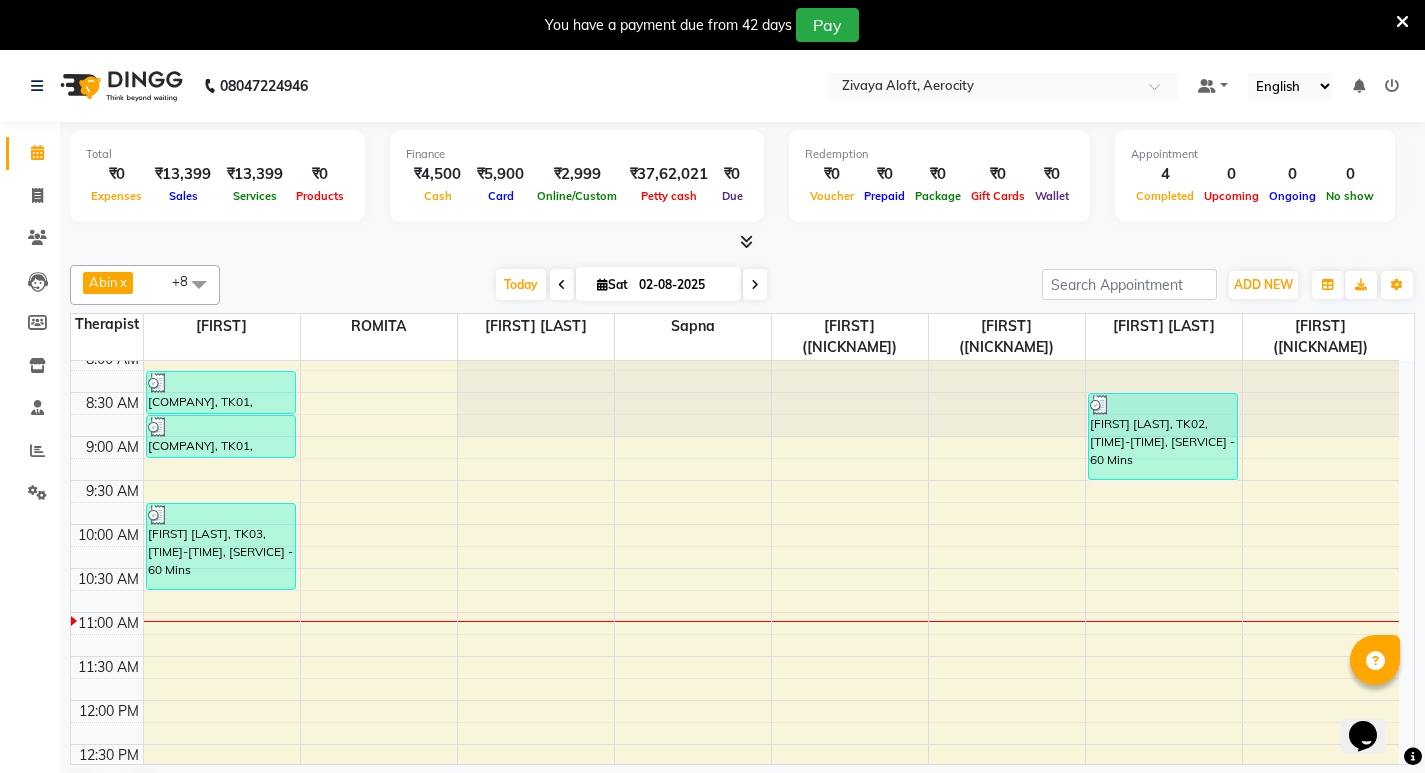click on "[TIME] [TIME] [TIME] [TIME] [TIME] [TIME] [TIME] [TIME] [TIME] [TIME] [TIME] [TIME] [TIME] [TIME] [TIME] [TIME] [TIME] [TIME] [TIME] [TIME] [TIME] [TIME] [TIME] [TIME] [TIME] [TIME] [TIME] [TIME] [TIME] [TIME] [TIME] [TIME] [TIME]     [COMPANY], TK01, [TIME]-[TIME], [SERVICE] - 30 Mins     [COMPANY], TK01, [TIME]-[TIME], [SERVICE] - 30 Mins     [FIRST] [LAST], TK03, [TIME]-[TIME], [SERVICE] - 60 Mins     [FIRST] [LAST], TK02, [TIME]-[TIME], [SERVICE] - 60 Mins" at bounding box center [735, 1008] 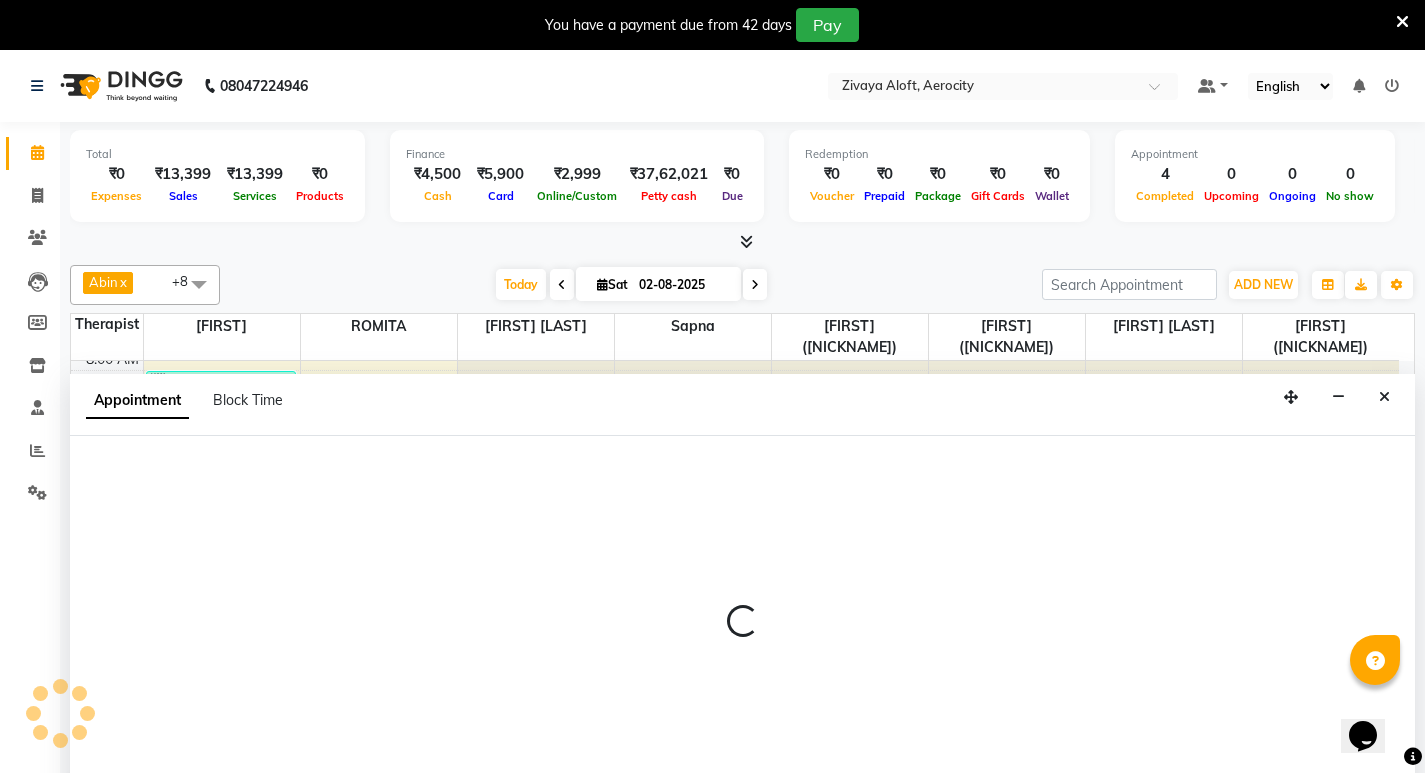 select on "48455" 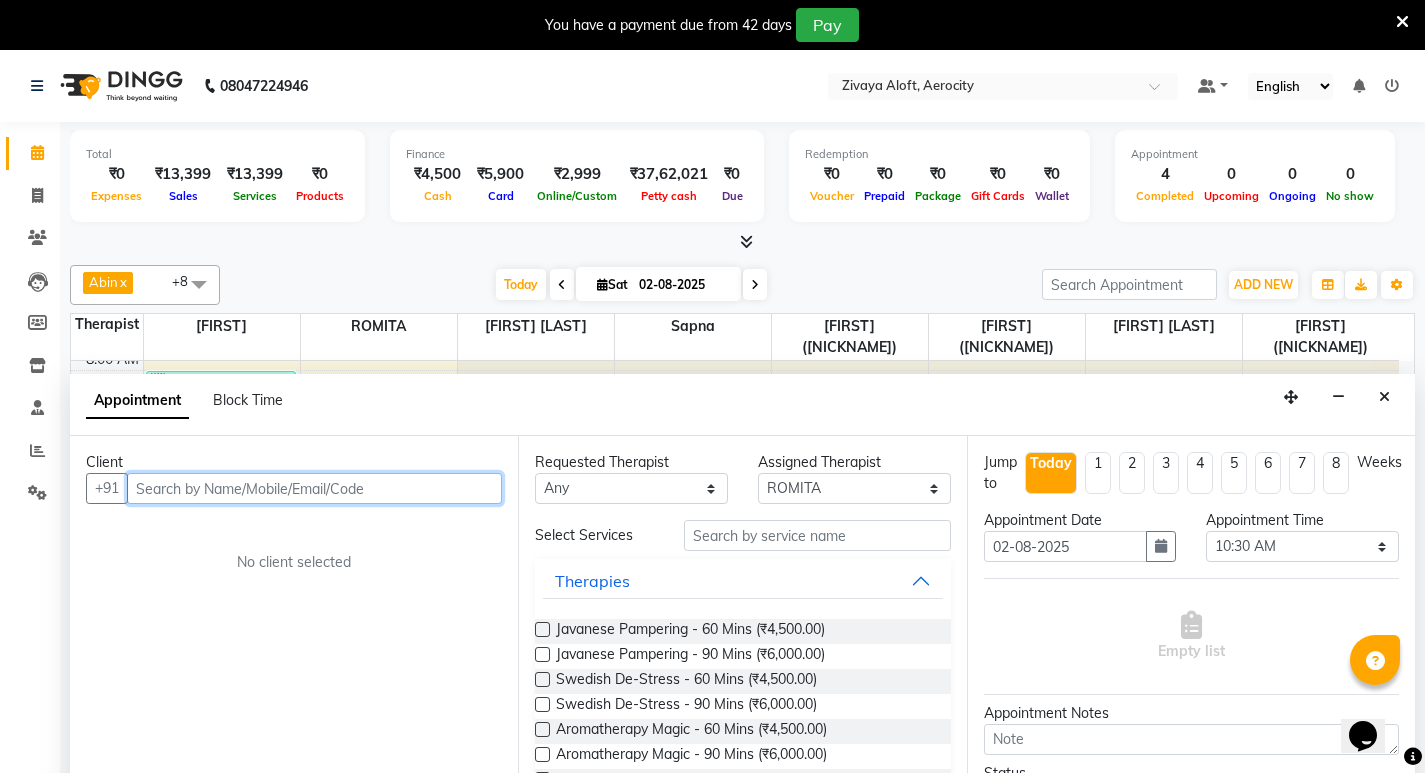 scroll, scrollTop: 51, scrollLeft: 0, axis: vertical 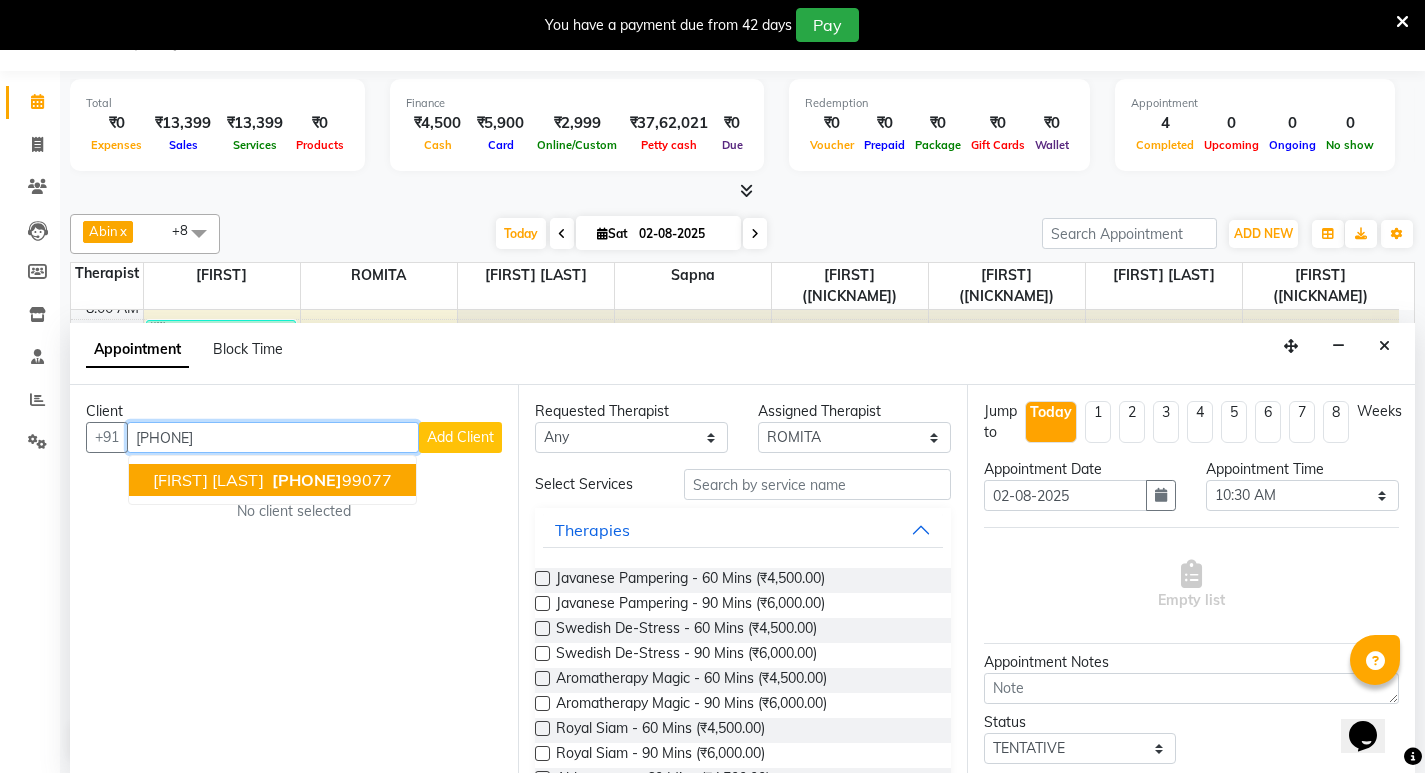 click on "[PHONE]" at bounding box center [330, 480] 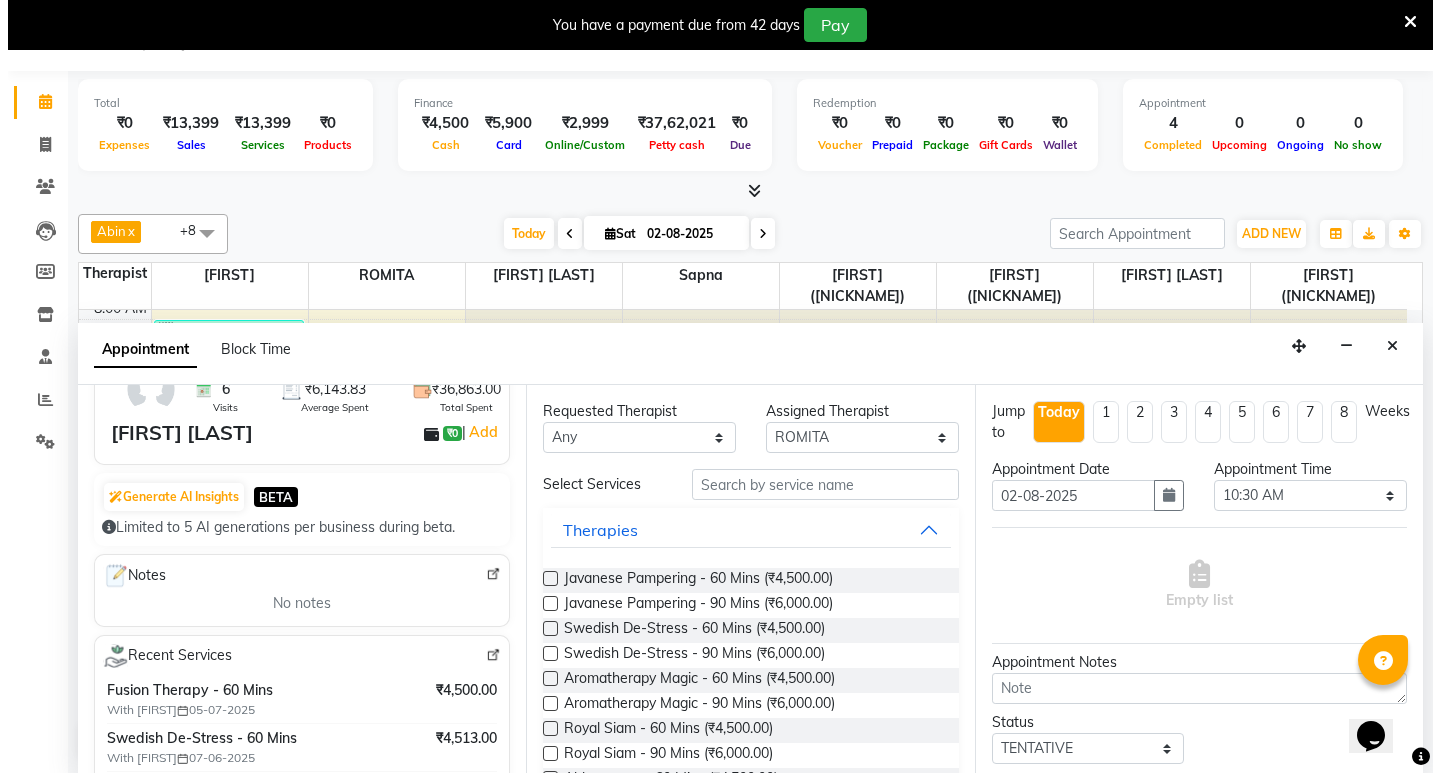 scroll, scrollTop: 0, scrollLeft: 0, axis: both 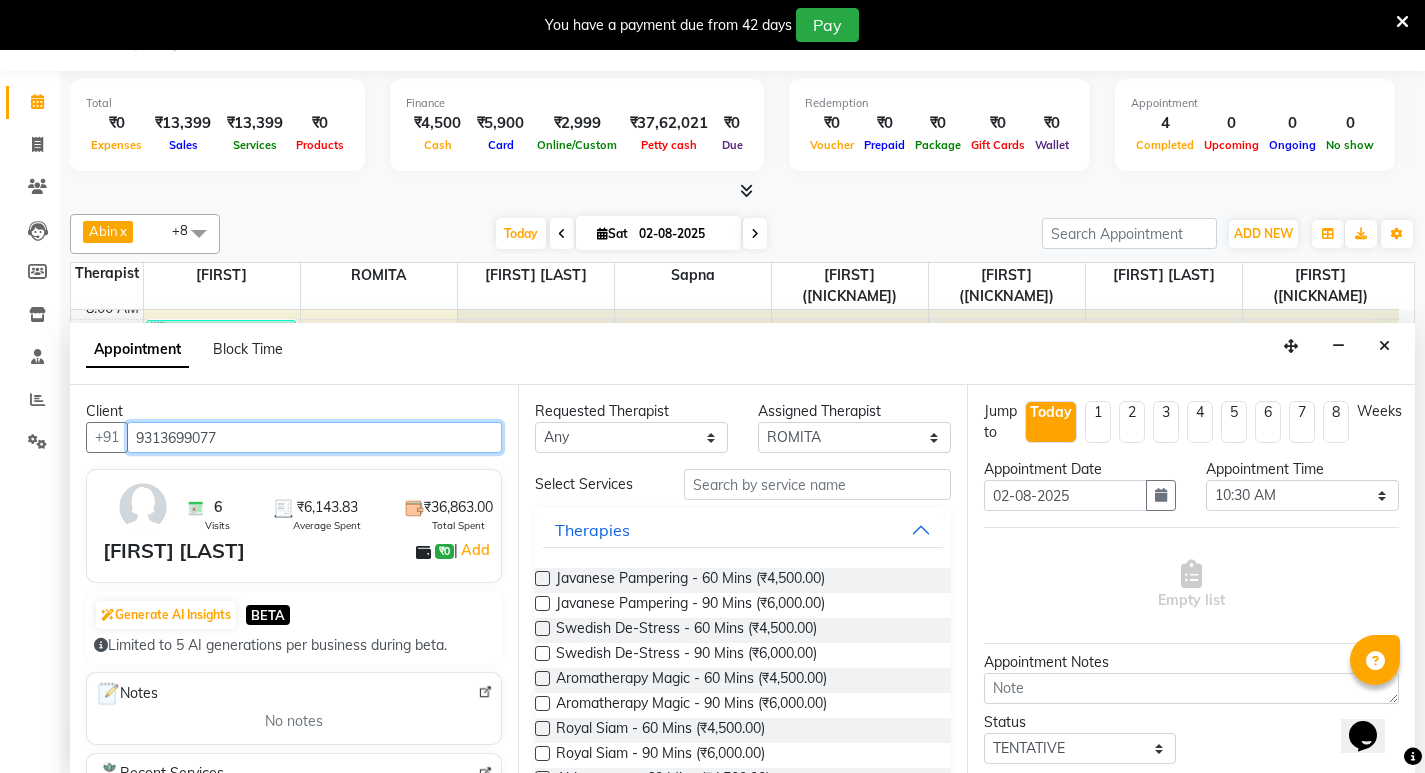 drag, startPoint x: 233, startPoint y: 434, endPoint x: 132, endPoint y: 433, distance: 101.00495 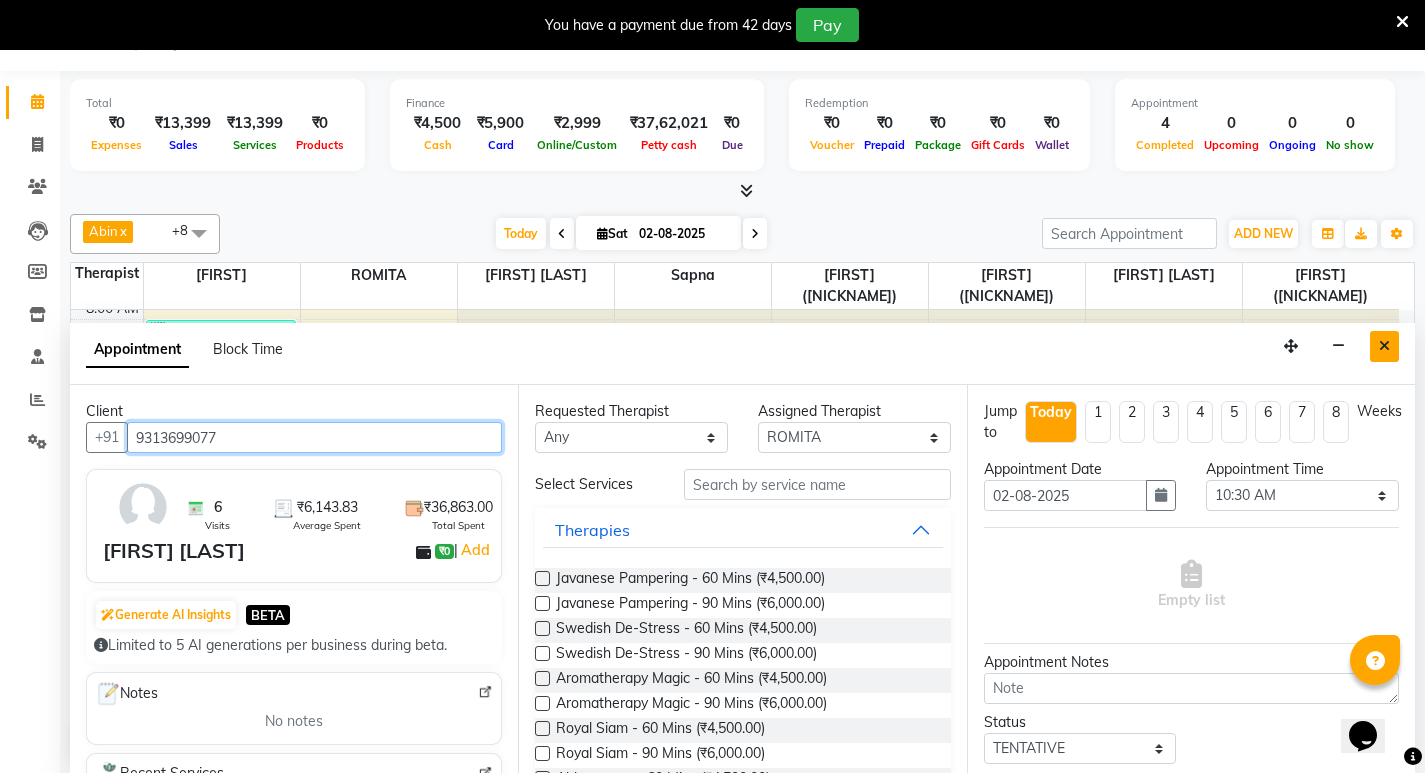 type on "9313699077" 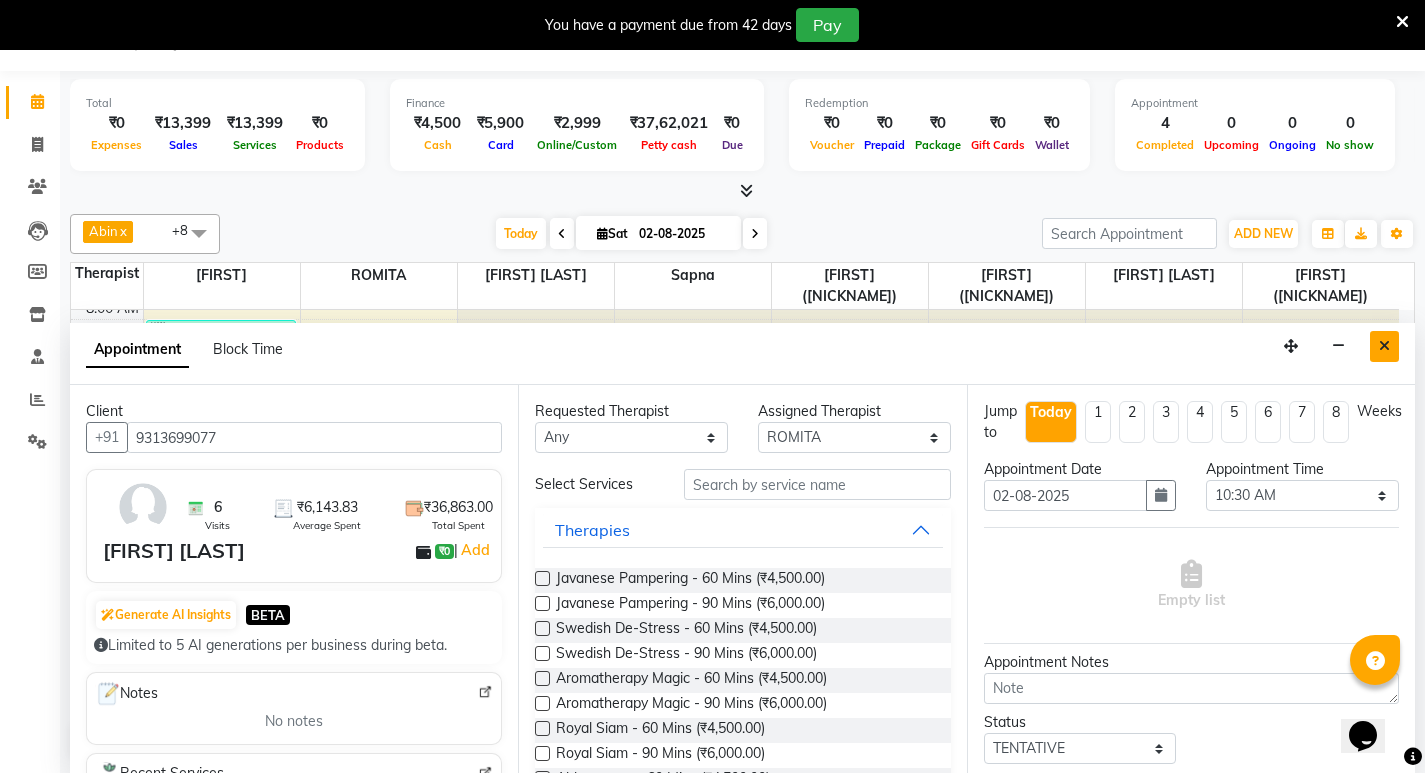 click at bounding box center (1384, 346) 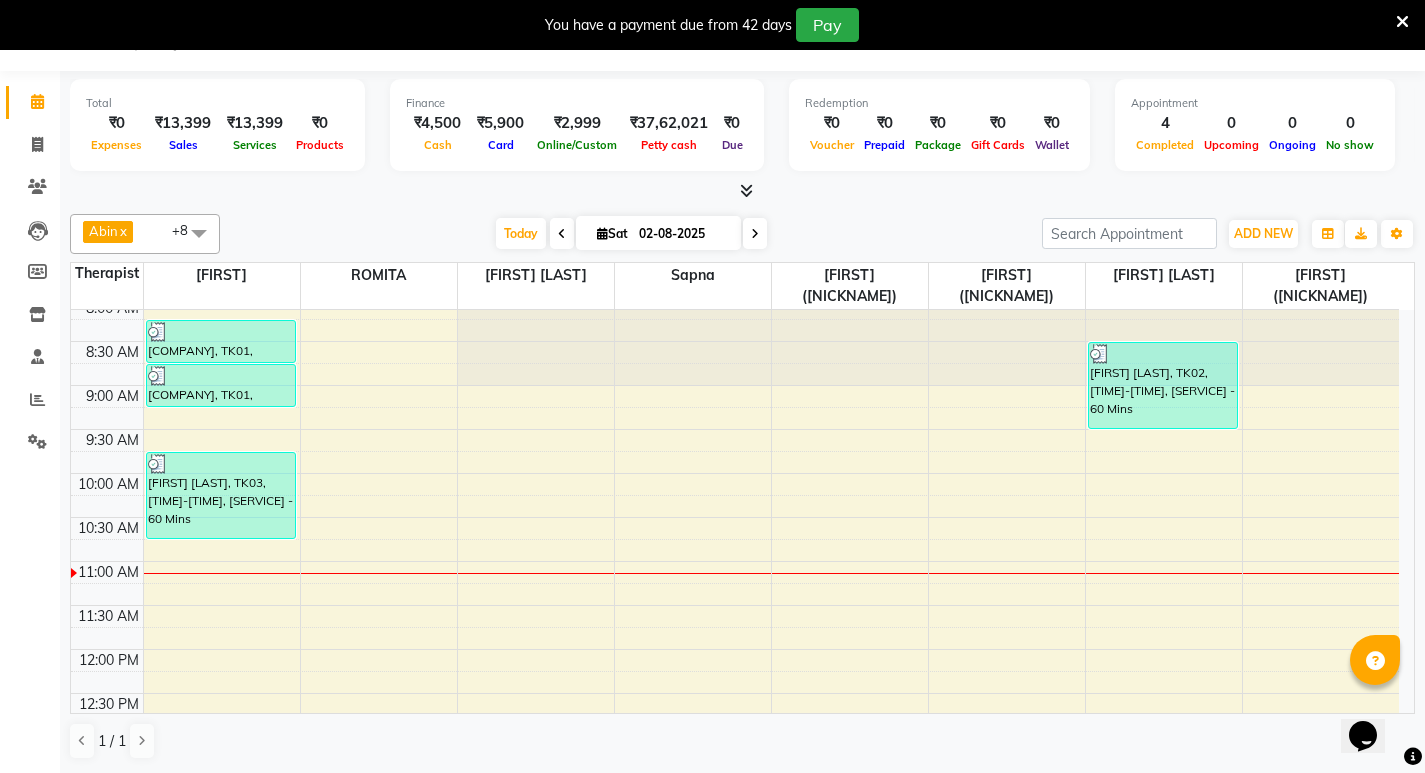 click on "[TIME] [TIME] [TIME] [TIME] [TIME] [TIME] [TIME] [TIME] [TIME] [TIME] [TIME] [TIME] [TIME] [TIME] [TIME] [TIME] [TIME] [TIME] [TIME] [TIME] [TIME] [TIME] [TIME] [TIME] [TIME] [TIME] [TIME] [TIME] [TIME] [TIME] [TIME] [TIME] [TIME]     [COMPANY], TK01, [TIME]-[TIME], [SERVICE] - 30 Mins     [COMPANY], TK01, [TIME]-[TIME], [SERVICE] - 30 Mins     [FIRST] [LAST], TK03, [TIME]-[TIME], [SERVICE] - 60 Mins     [FIRST] [LAST], TK02, [TIME]-[TIME], [SERVICE] - 60 Mins" at bounding box center (735, 957) 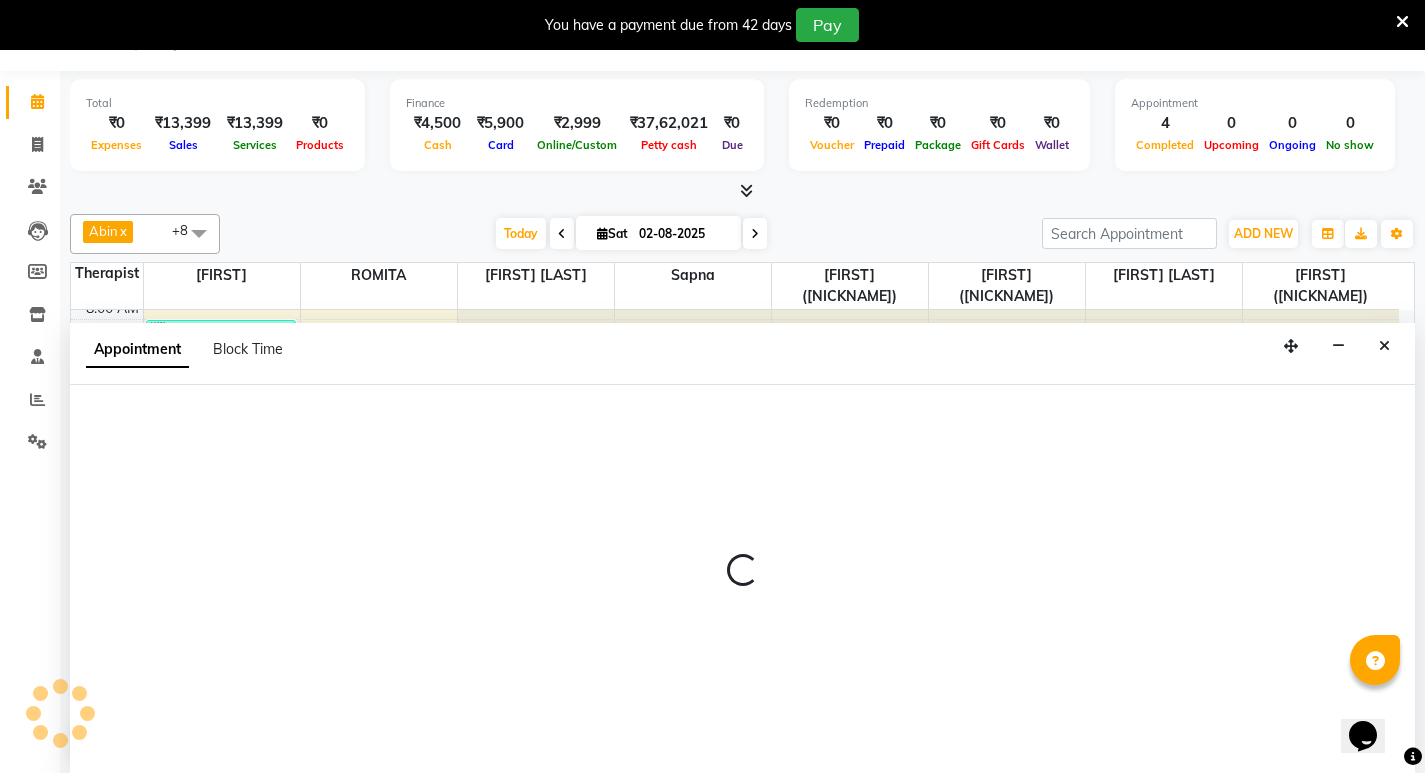 select on "48454" 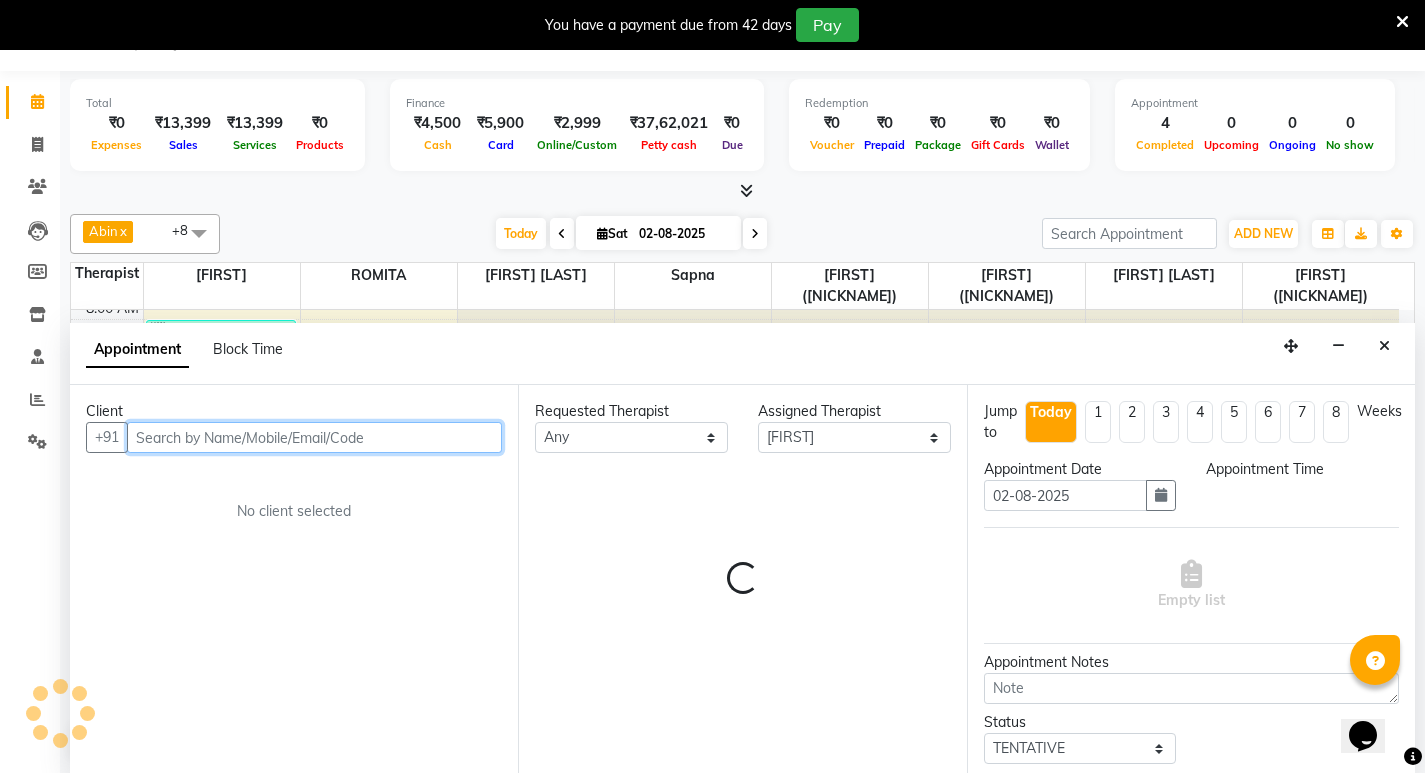 select on "660" 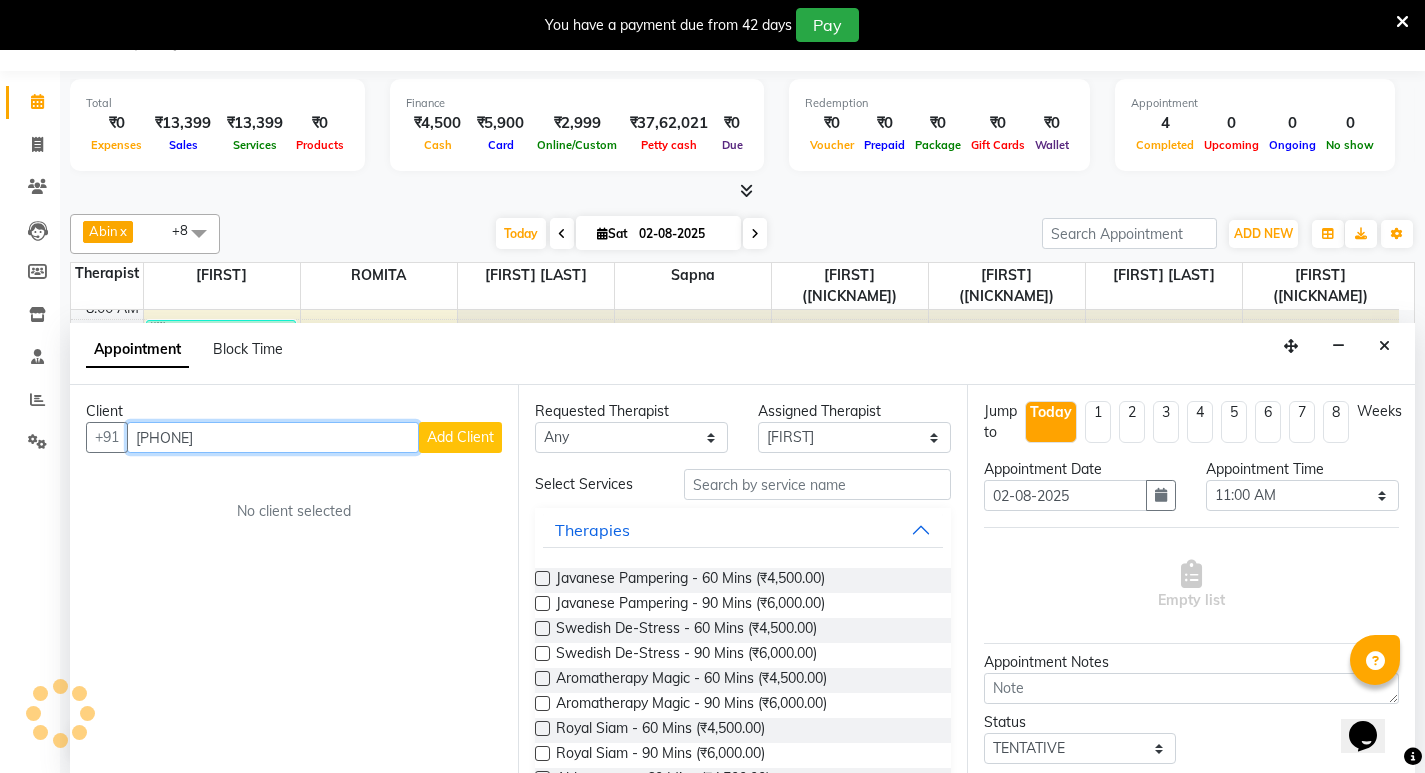 type on "[PHONE]" 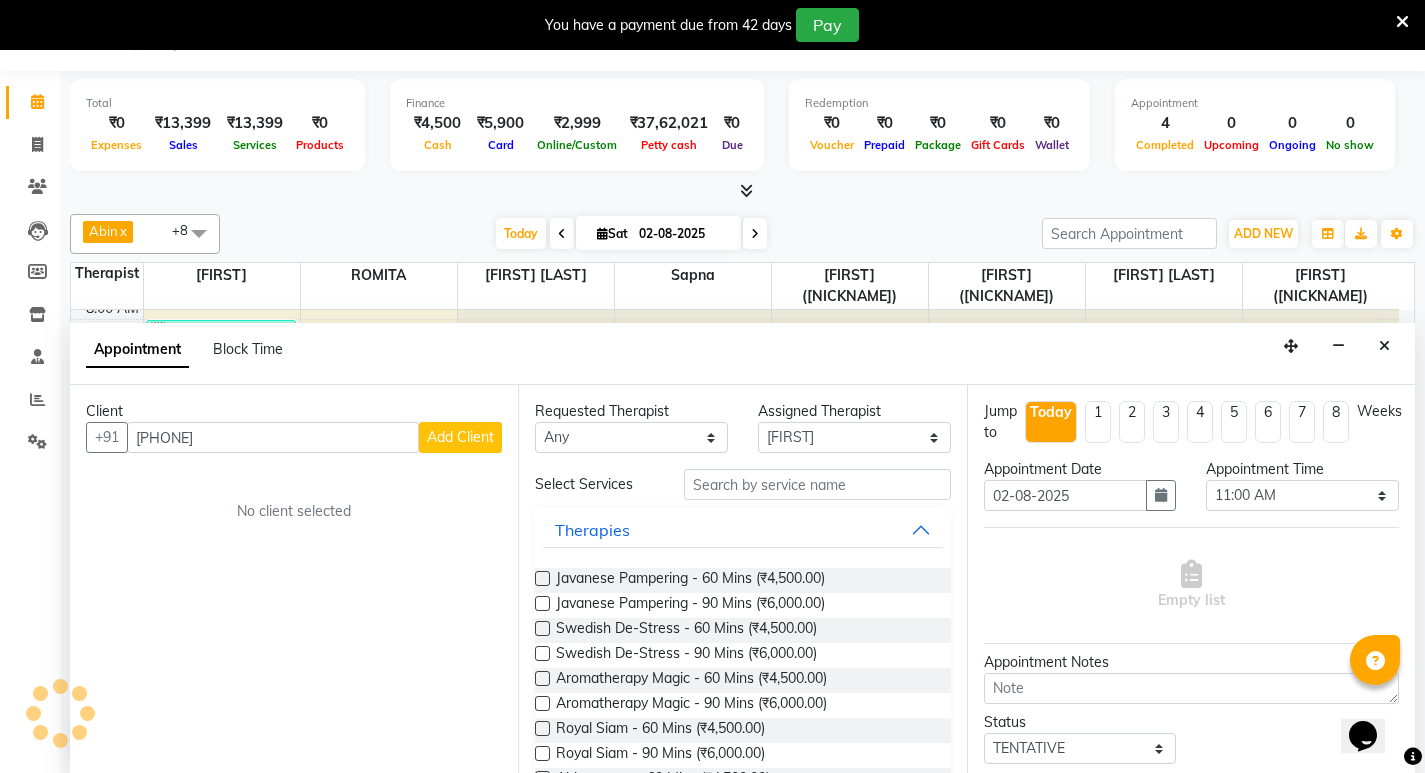 click on "Add Client" at bounding box center [460, 437] 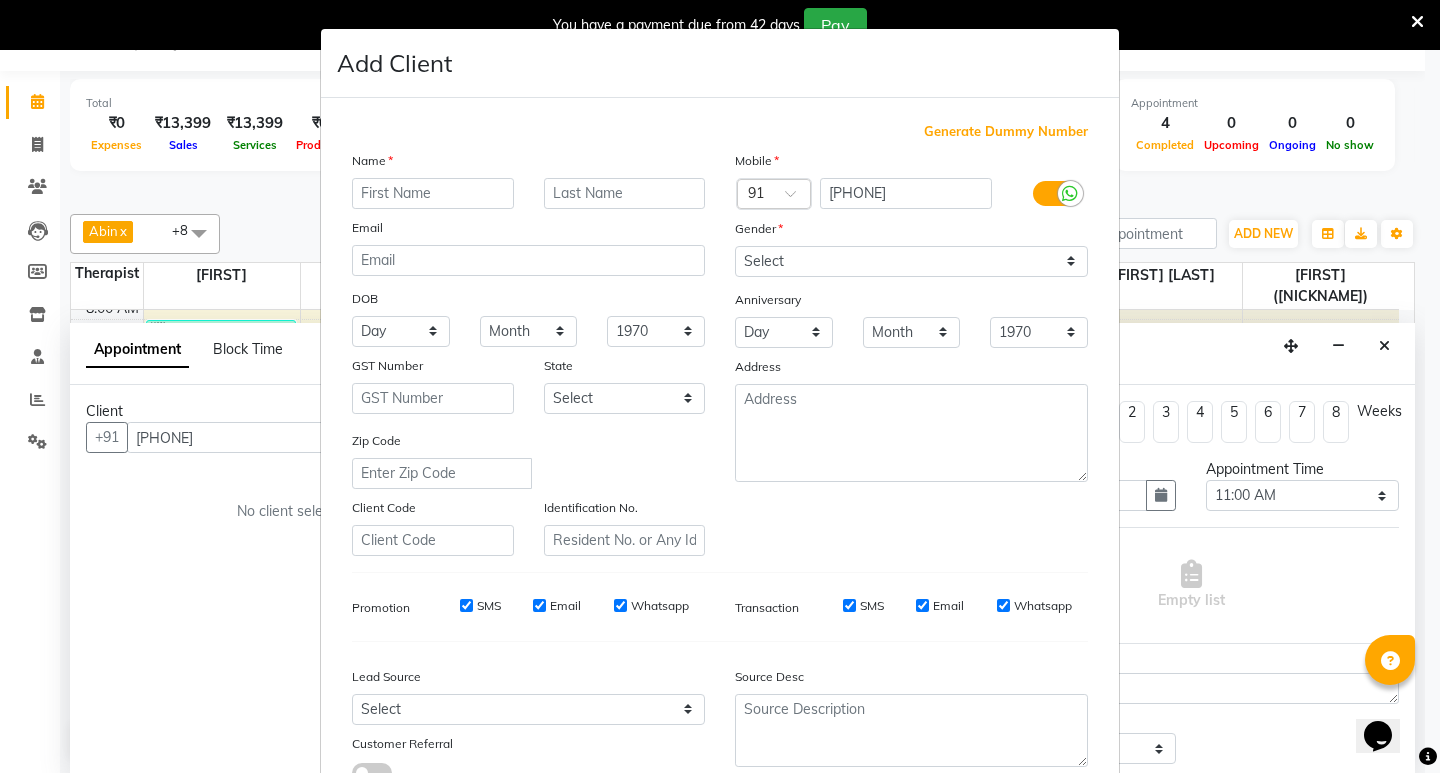 click at bounding box center [433, 193] 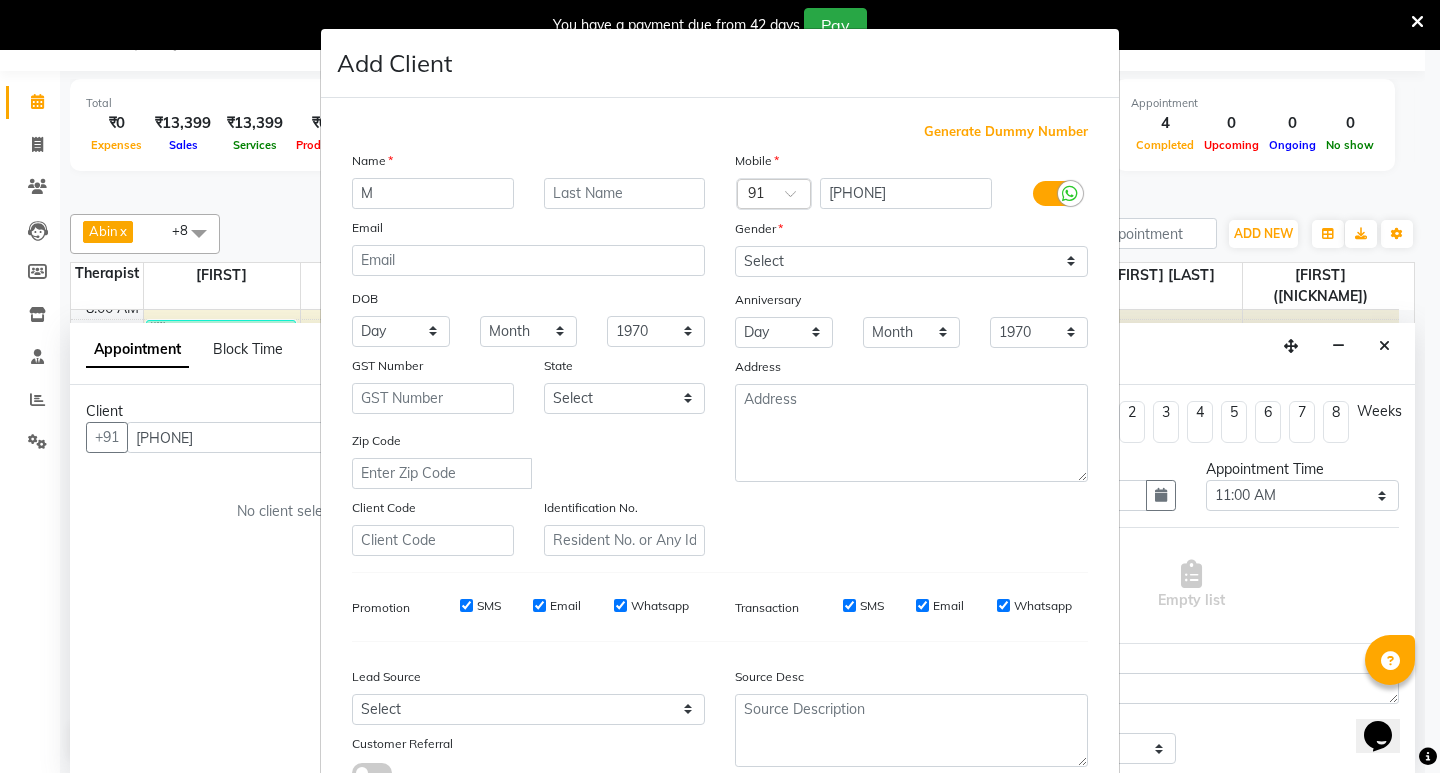 type on "M" 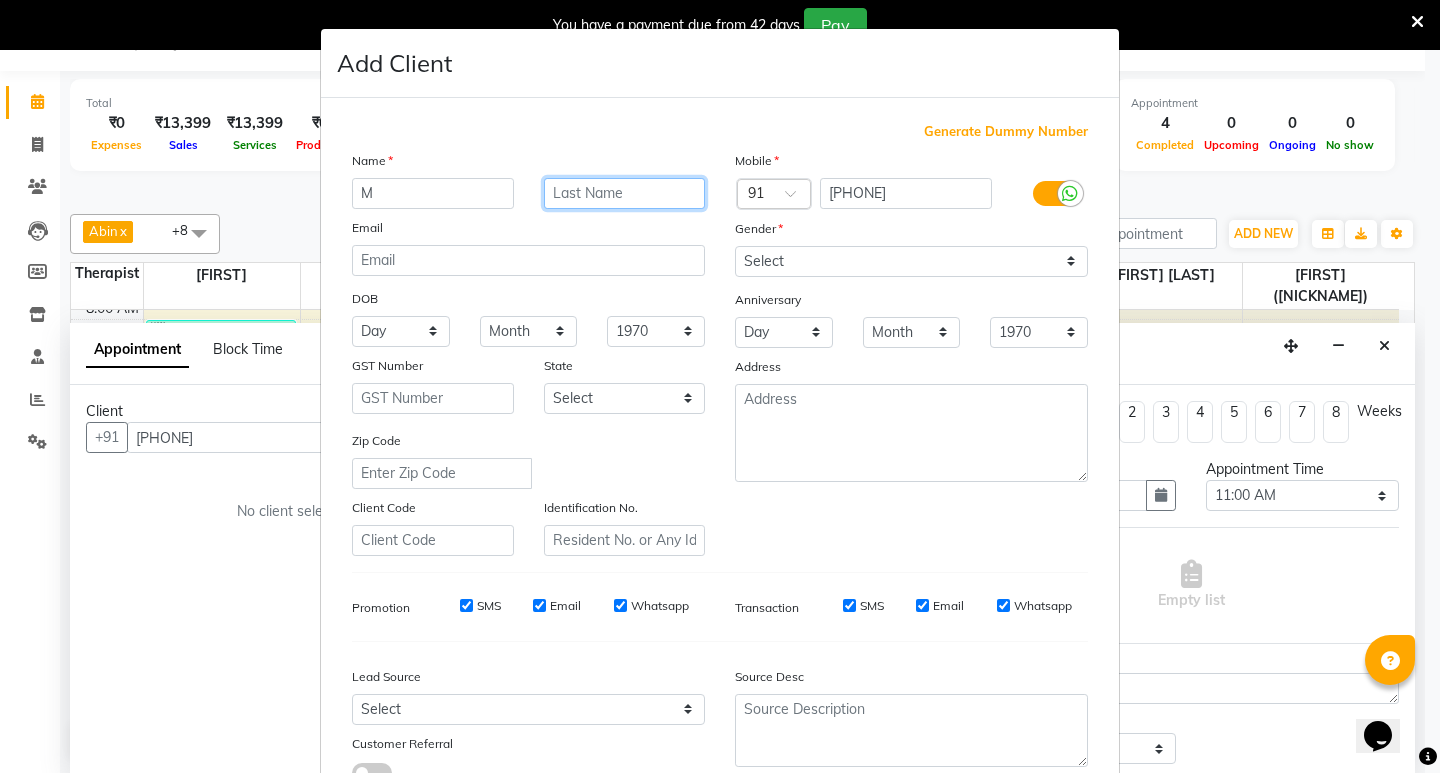 click at bounding box center (625, 193) 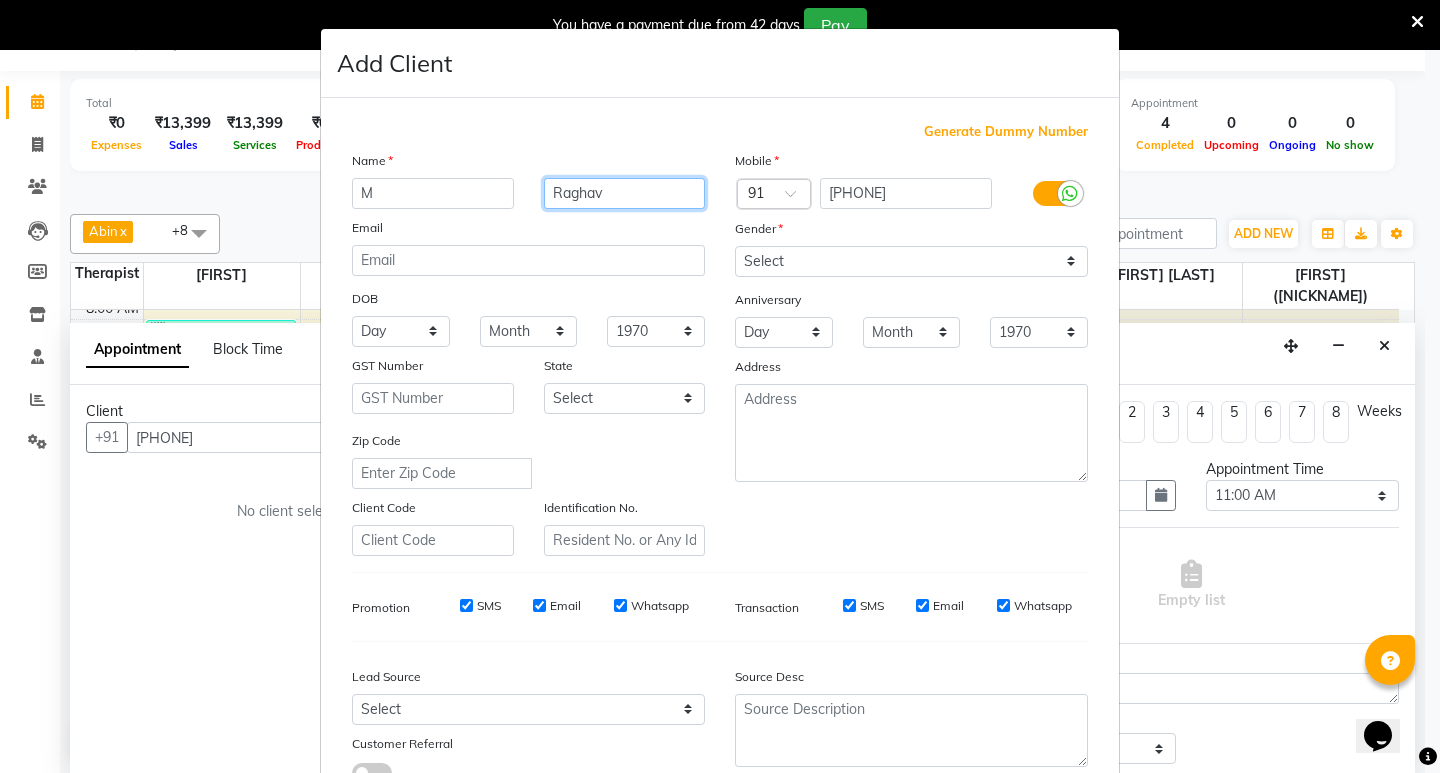 type on "Raghav" 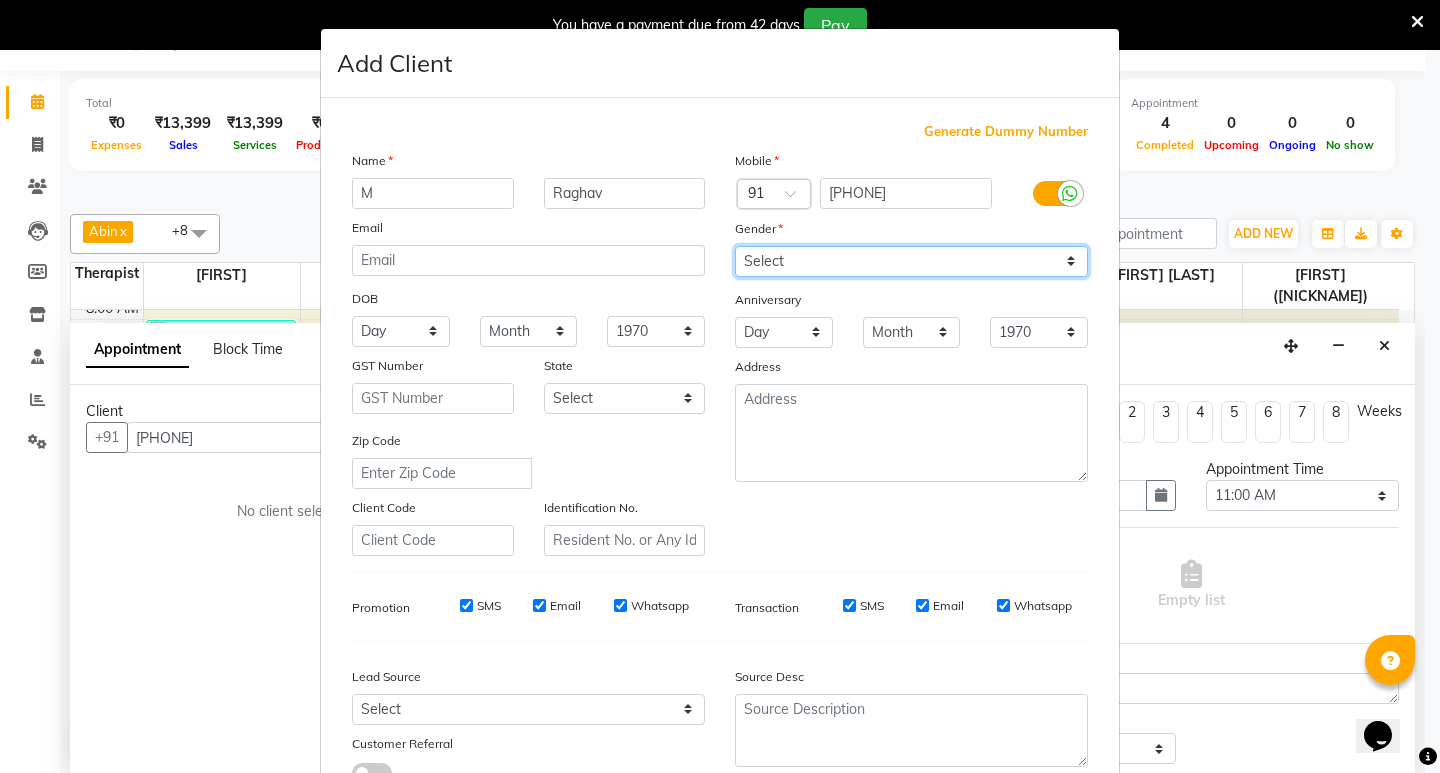 drag, startPoint x: 1064, startPoint y: 261, endPoint x: 1050, endPoint y: 261, distance: 14 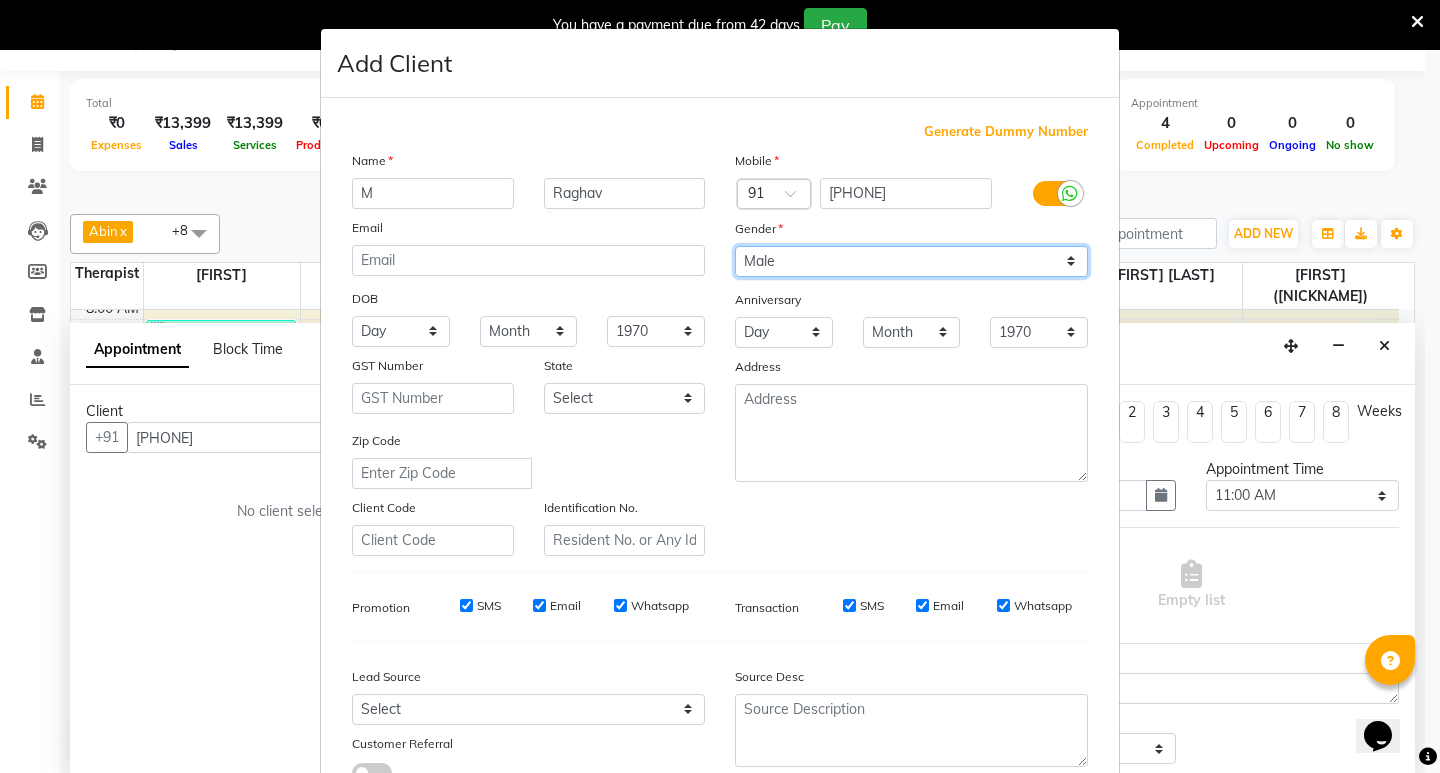 click on "Select Male Female Other Prefer Not To Say" at bounding box center [911, 261] 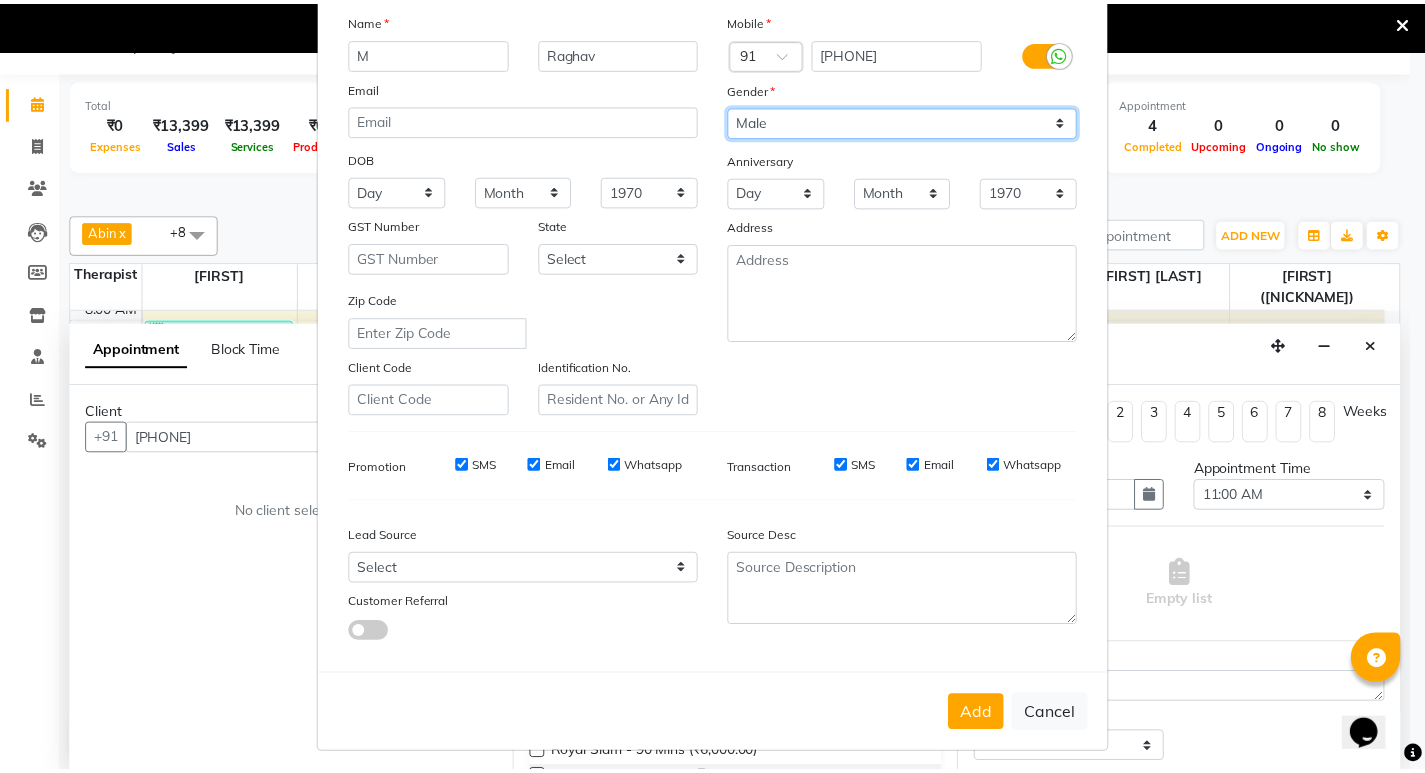 scroll, scrollTop: 150, scrollLeft: 0, axis: vertical 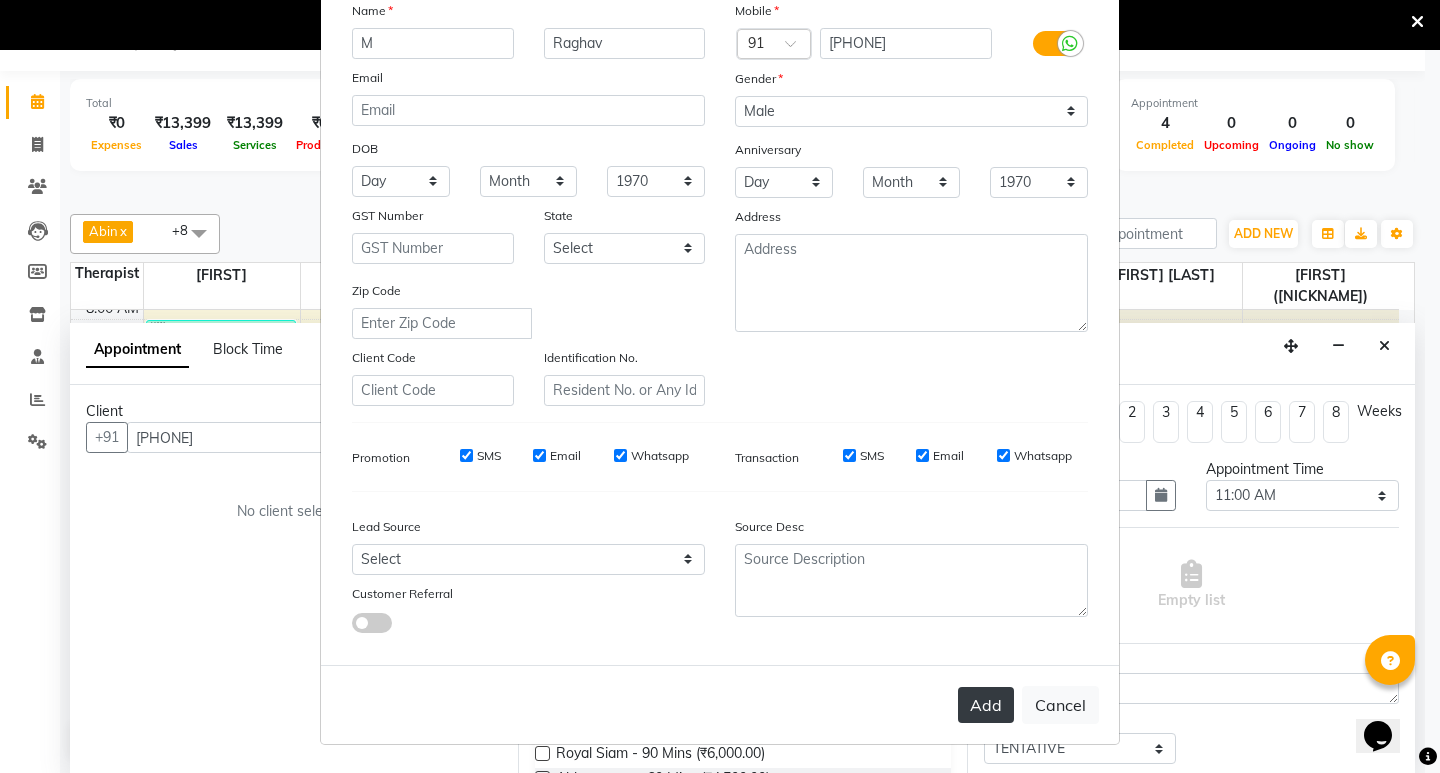click on "Add" at bounding box center (986, 705) 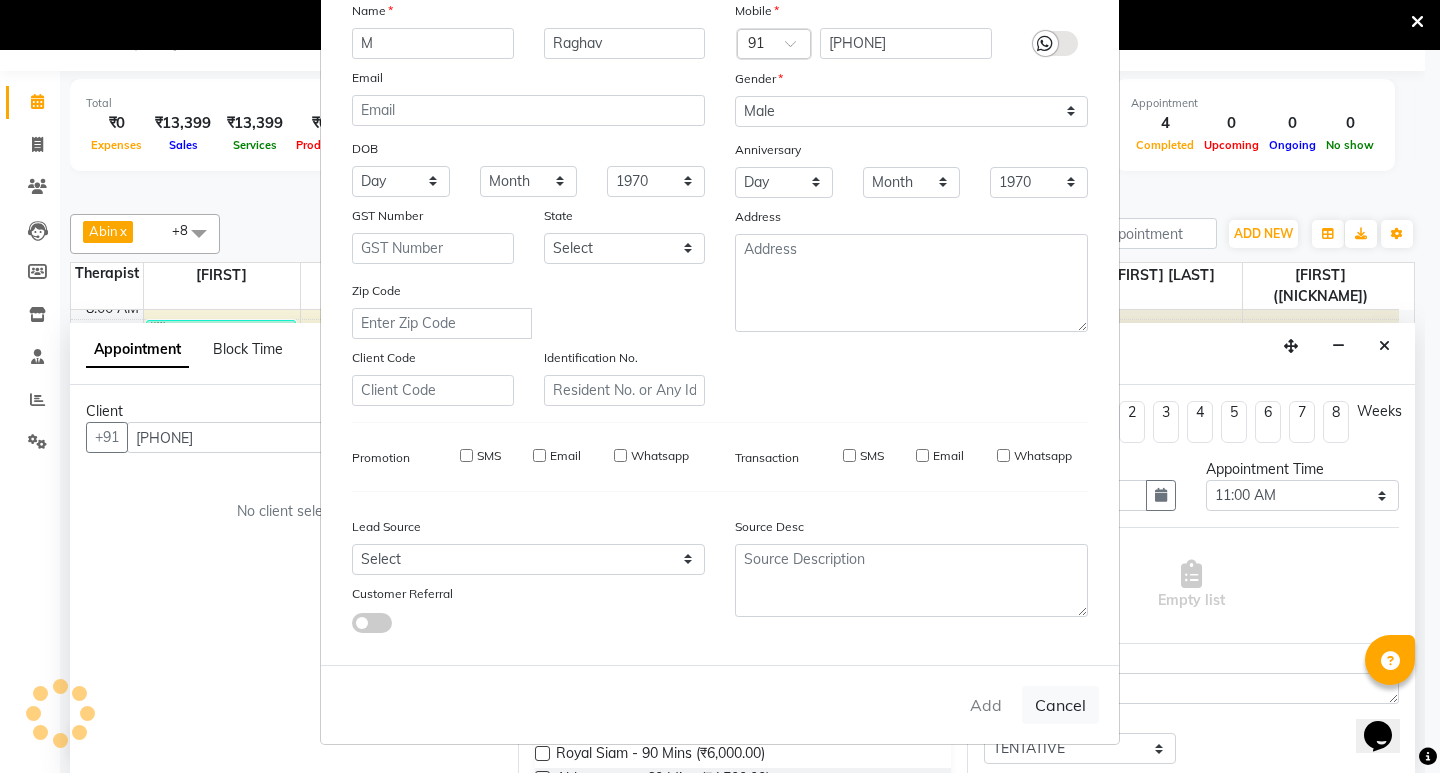 type 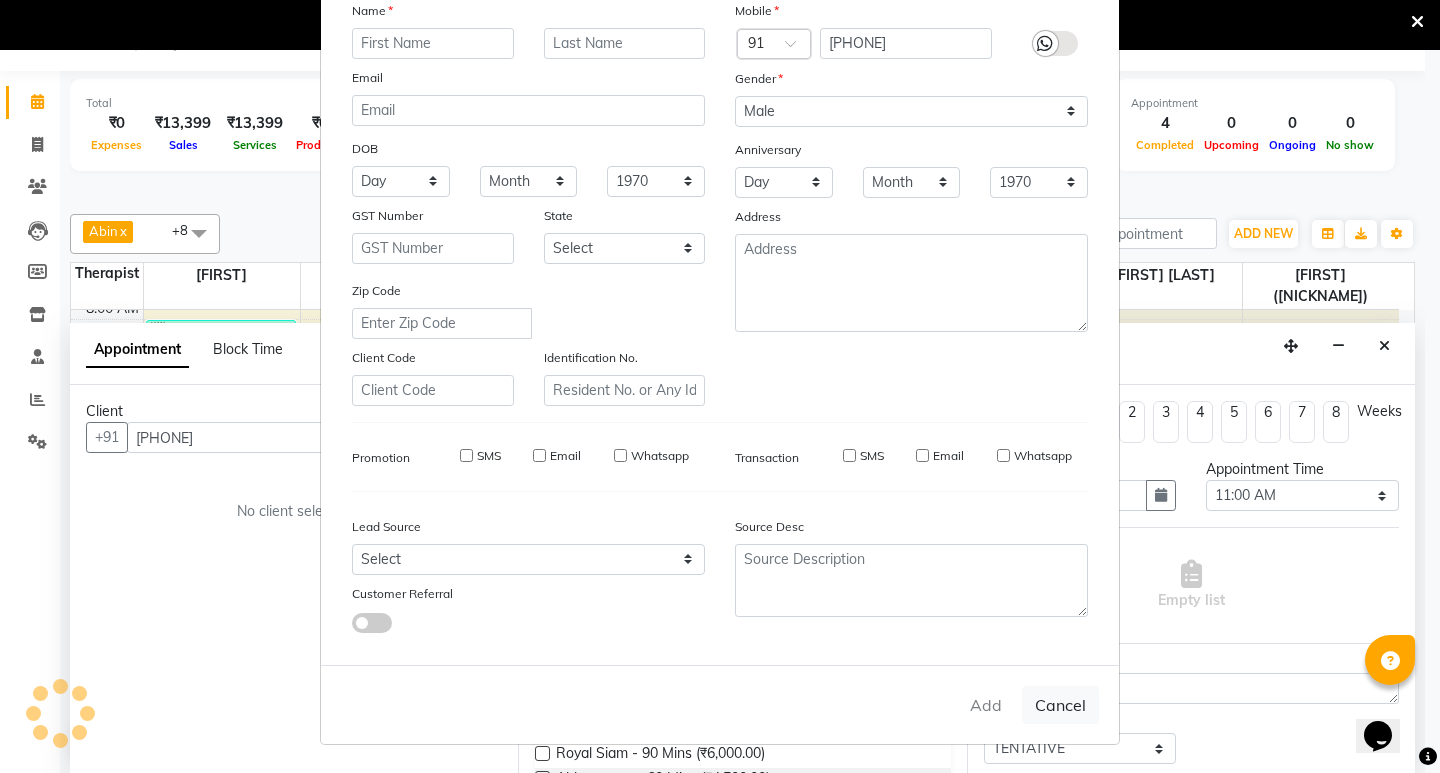 select 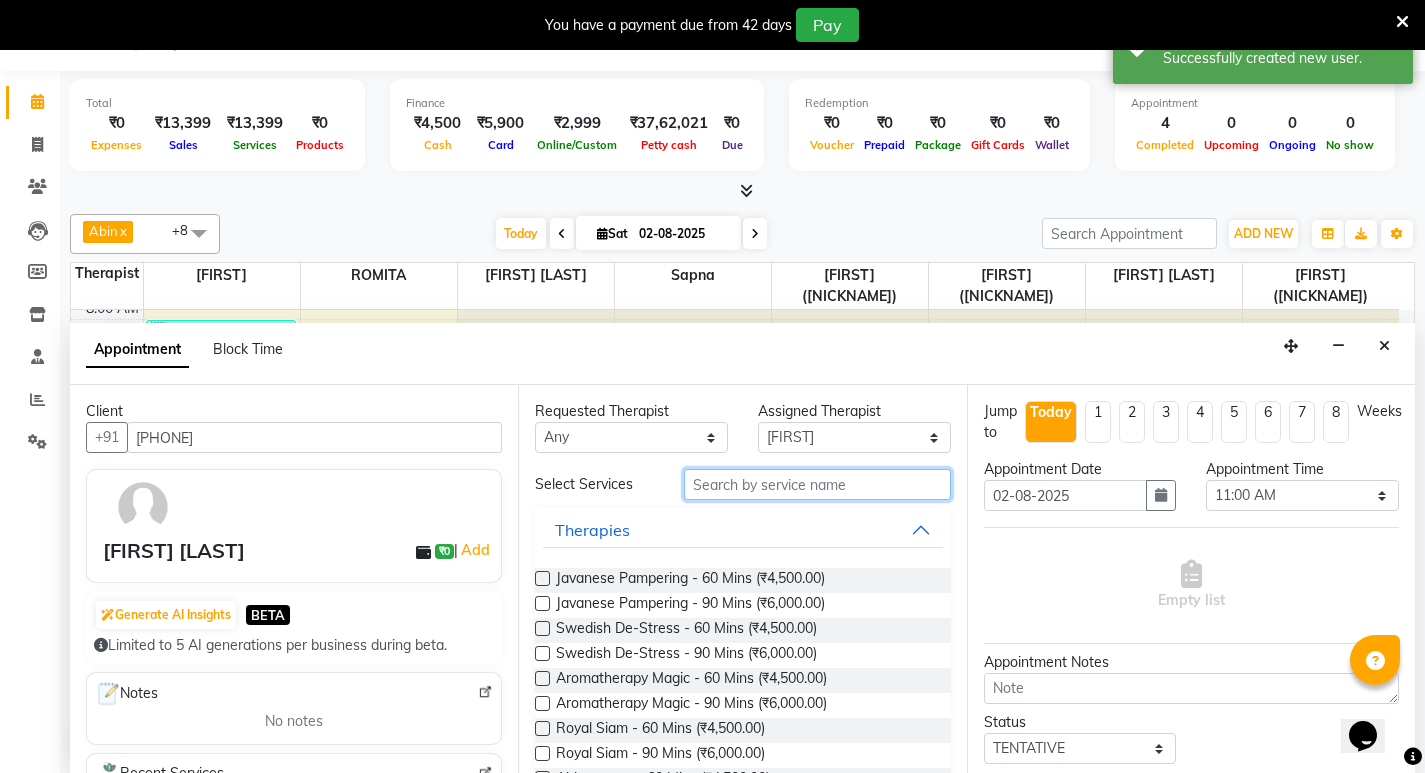 click at bounding box center [817, 484] 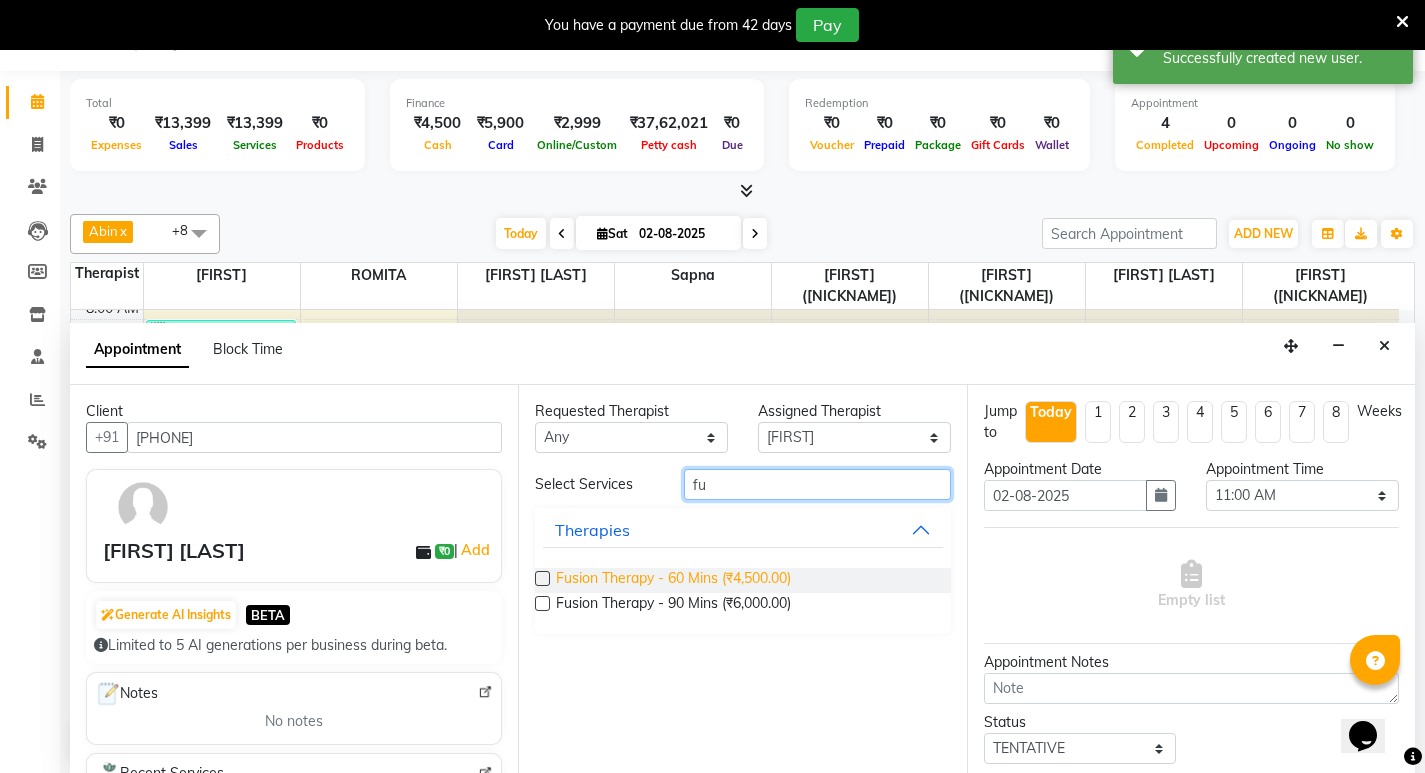 type on "fu" 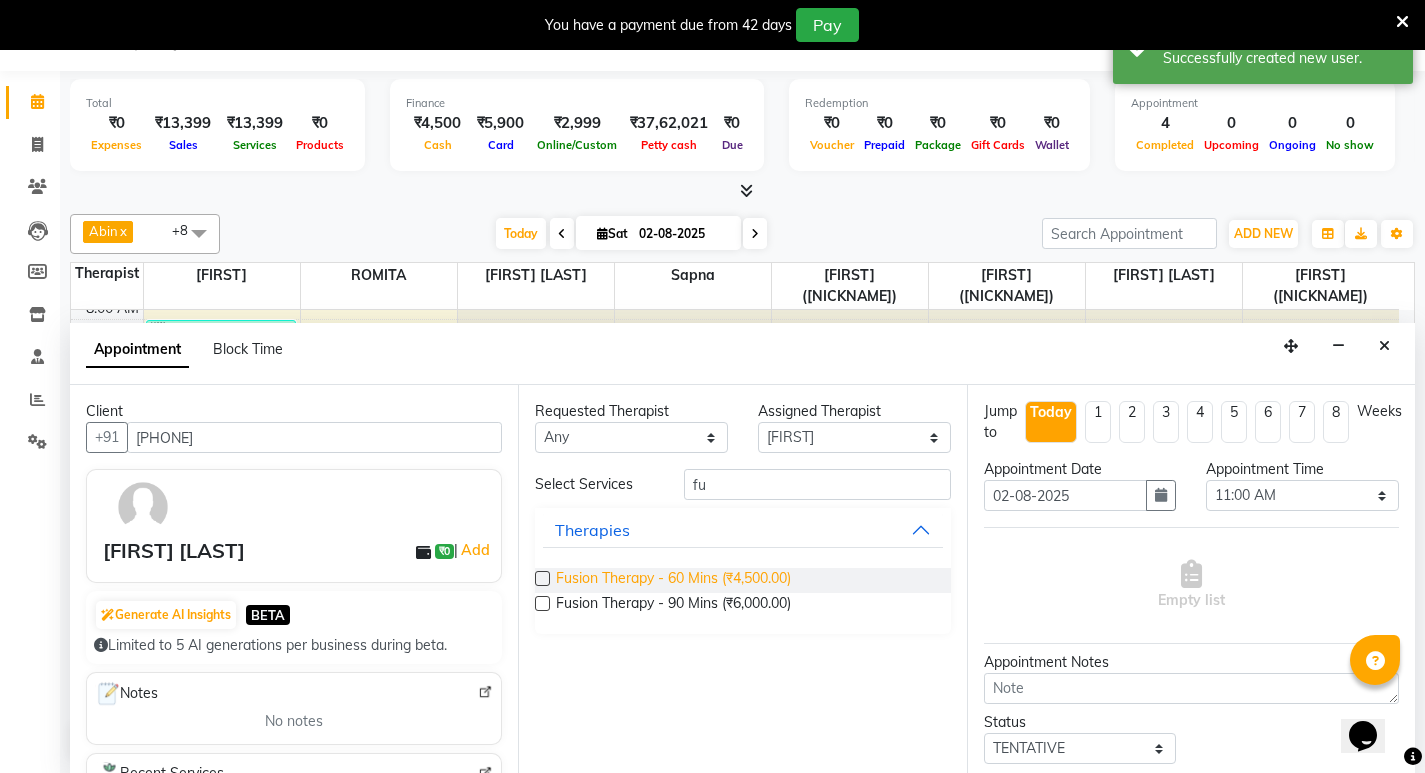 click on "Fusion Therapy - 60 Mins (₹4,500.00)" at bounding box center (673, 580) 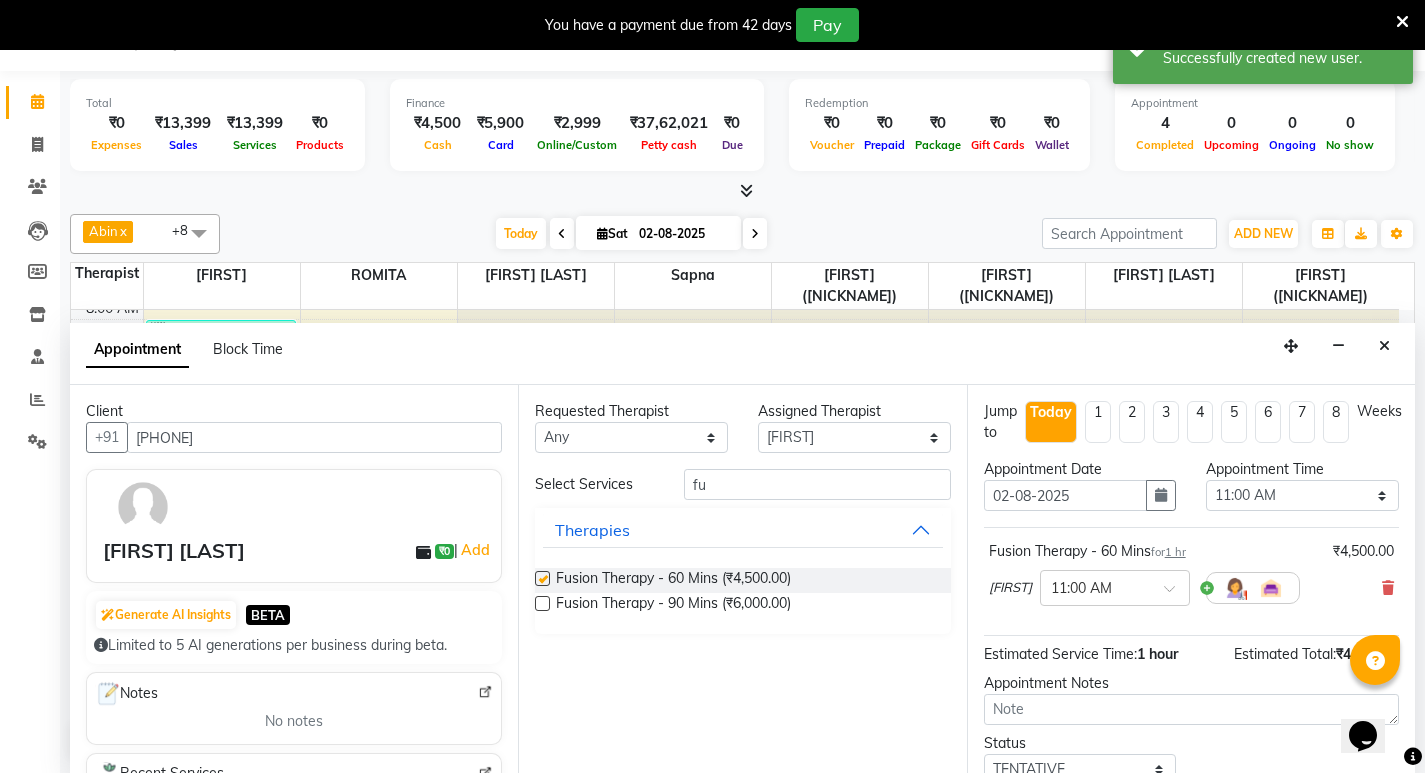 checkbox on "false" 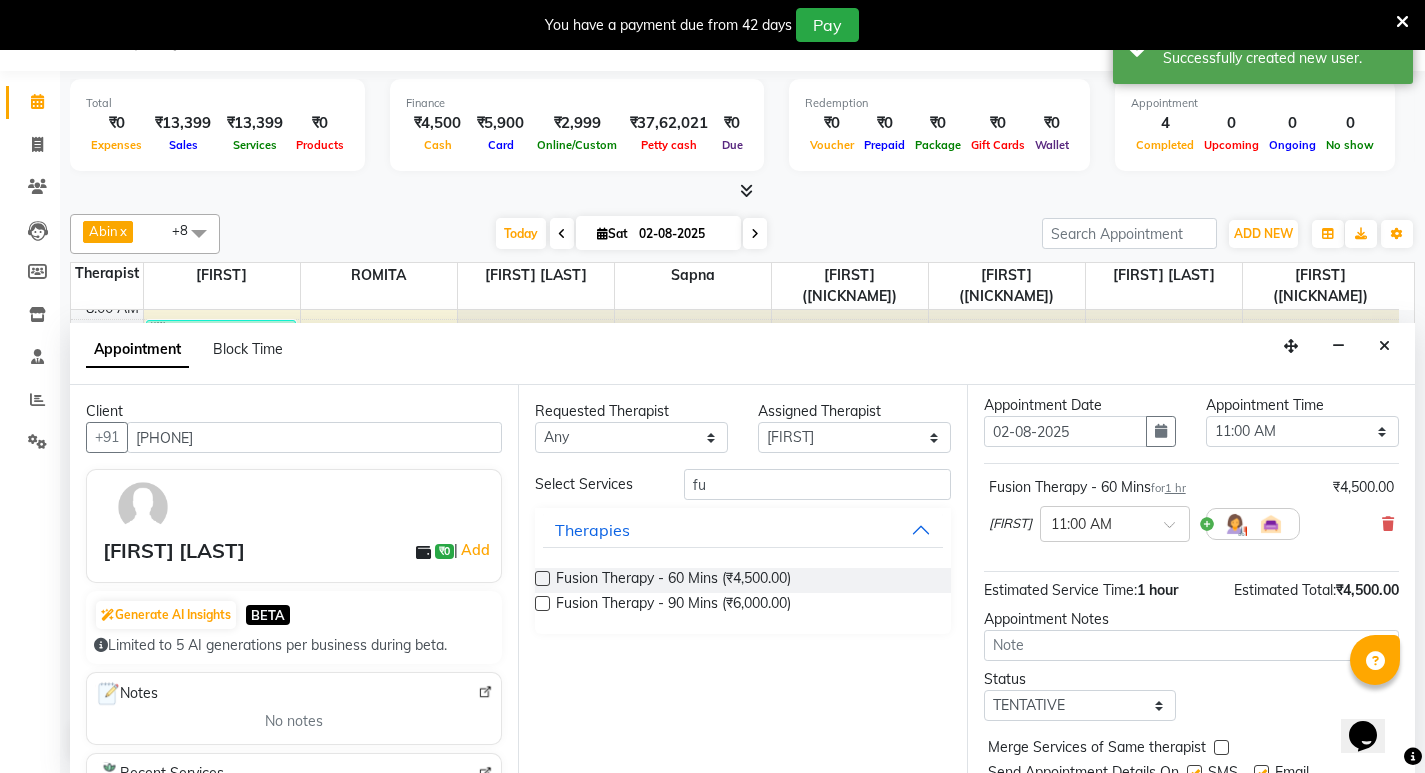 scroll, scrollTop: 138, scrollLeft: 0, axis: vertical 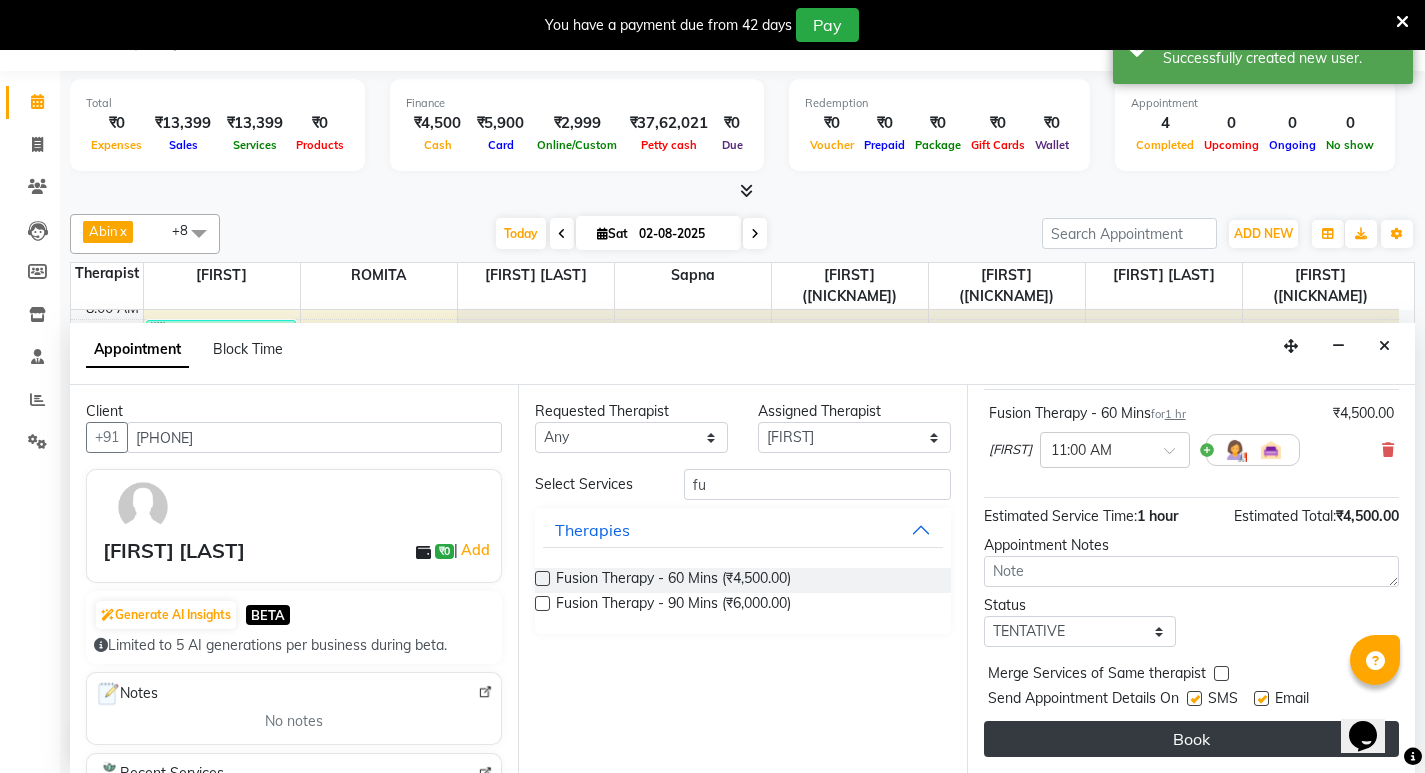 click on "Book" at bounding box center (1191, 739) 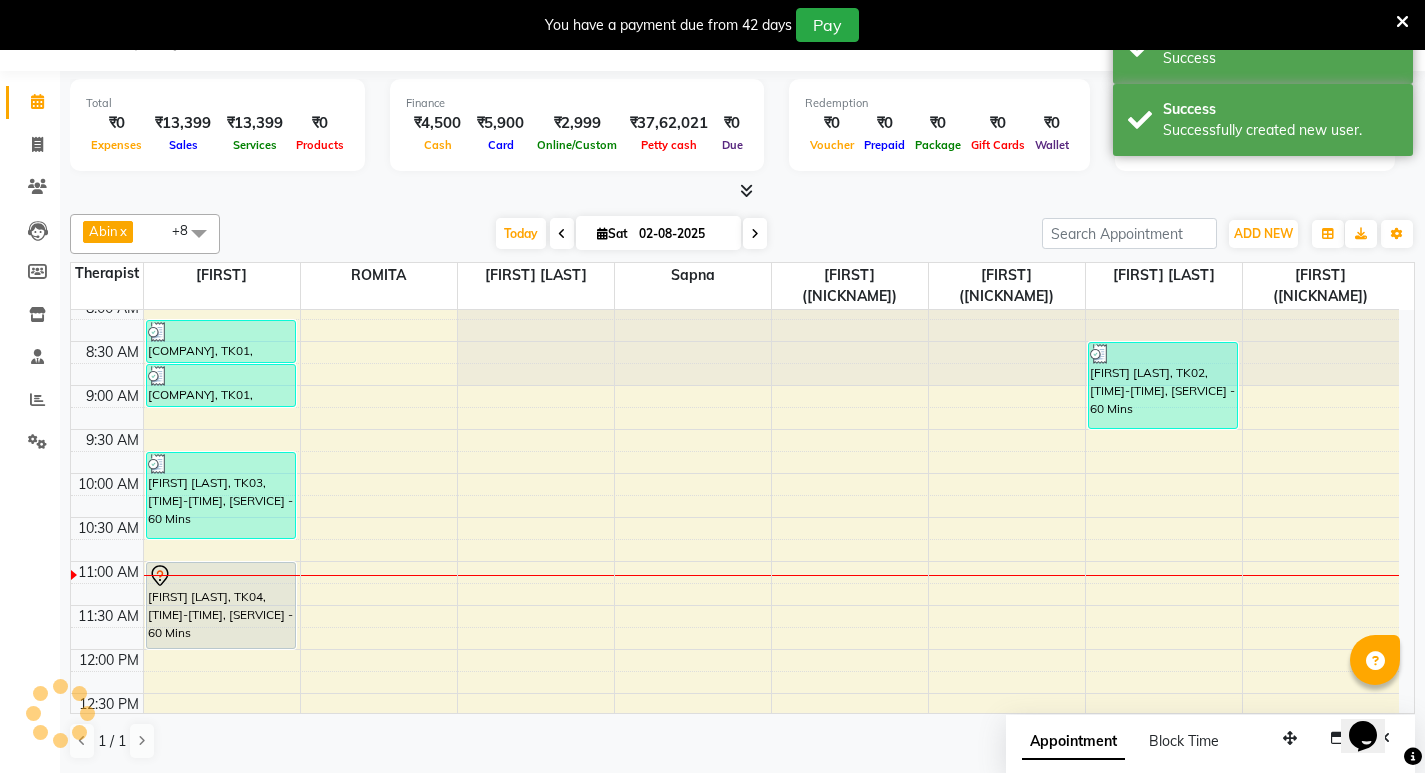 scroll, scrollTop: 0, scrollLeft: 0, axis: both 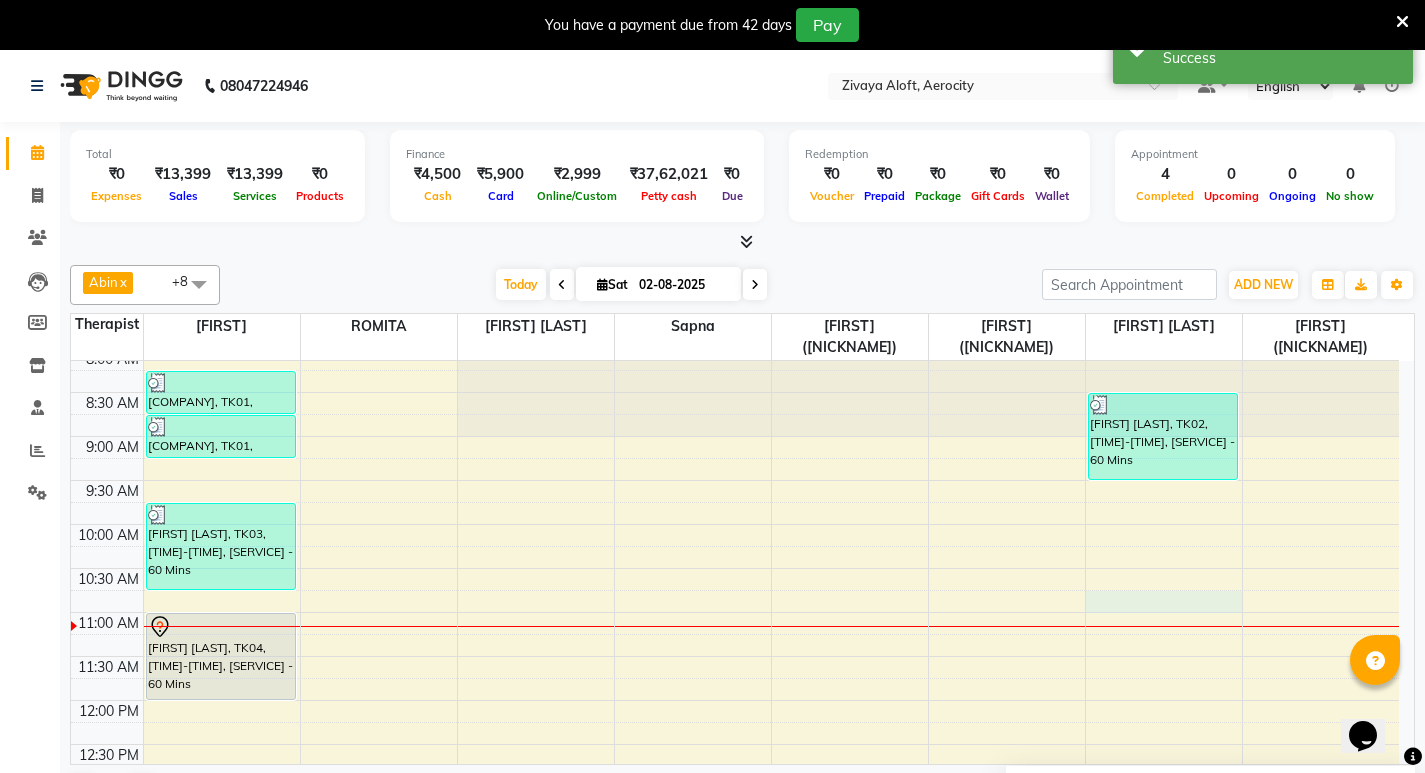 click on "[TIME] [TIME] [TIME] [TIME] [TIME] [TIME] [TIME] [TIME] [TIME] [TIME] [TIME] [TIME] [TIME] [TIME] [TIME] [TIME] [TIME] [TIME] [TIME] [TIME] [TIME] [TIME] [TIME] [TIME] [TIME] [TIME] [TIME] [TIME] [TIME] [TIME] [TIME] [TIME] [TIME]     [COMPANY], TK01, [TIME]-[TIME], [SERVICE] - 30 Mins     [COMPANY], TK01, [TIME]-[TIME], [SERVICE] - 30 Mins     [FIRST] [LAST], TK03, [TIME]-[TIME], [SERVICE] - 60 Mins             [FIRST] [LAST], TK04, [TIME]-[TIME], [SERVICE] - 60 Mins     [FIRST] [LAST], TK02, [TIME]-[TIME], [SERVICE] - 60 Mins" at bounding box center (735, 1008) 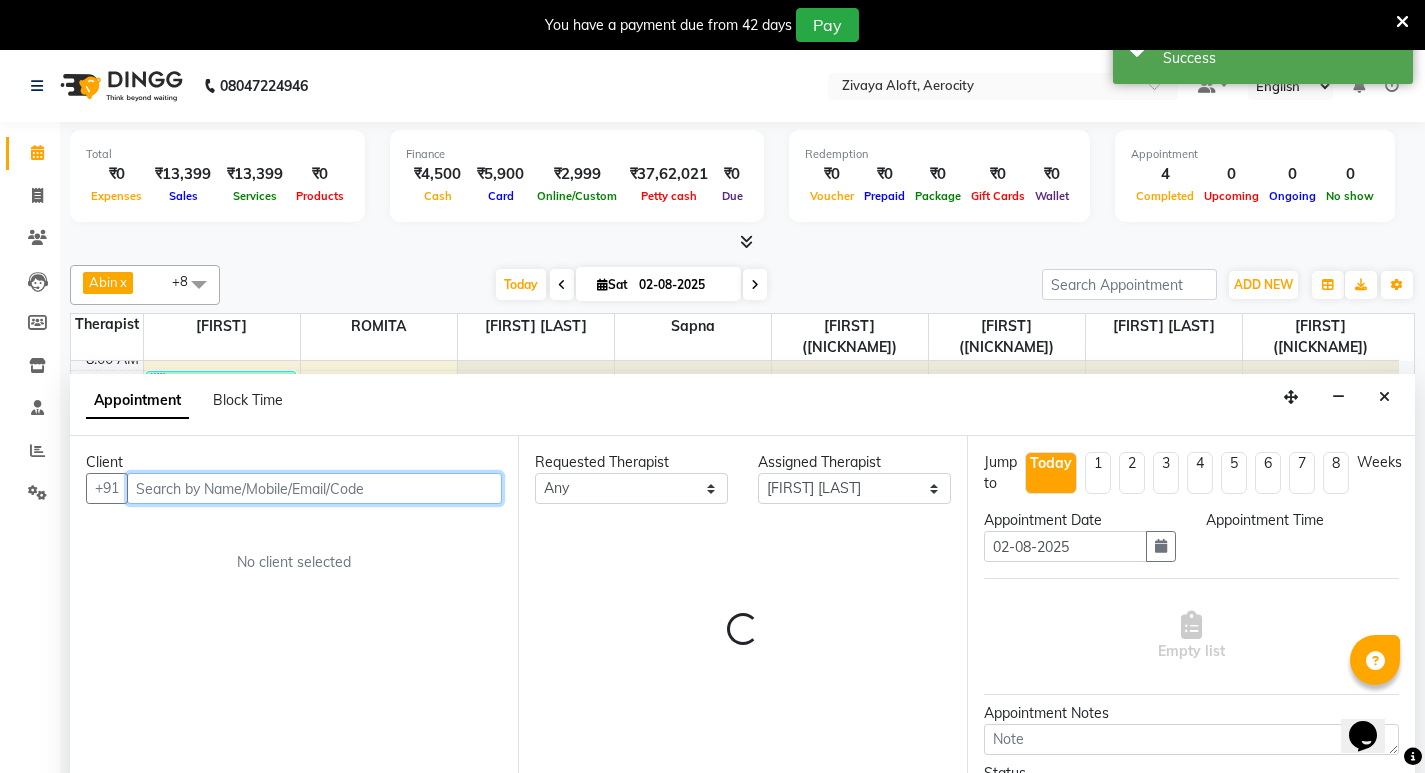 select on "645" 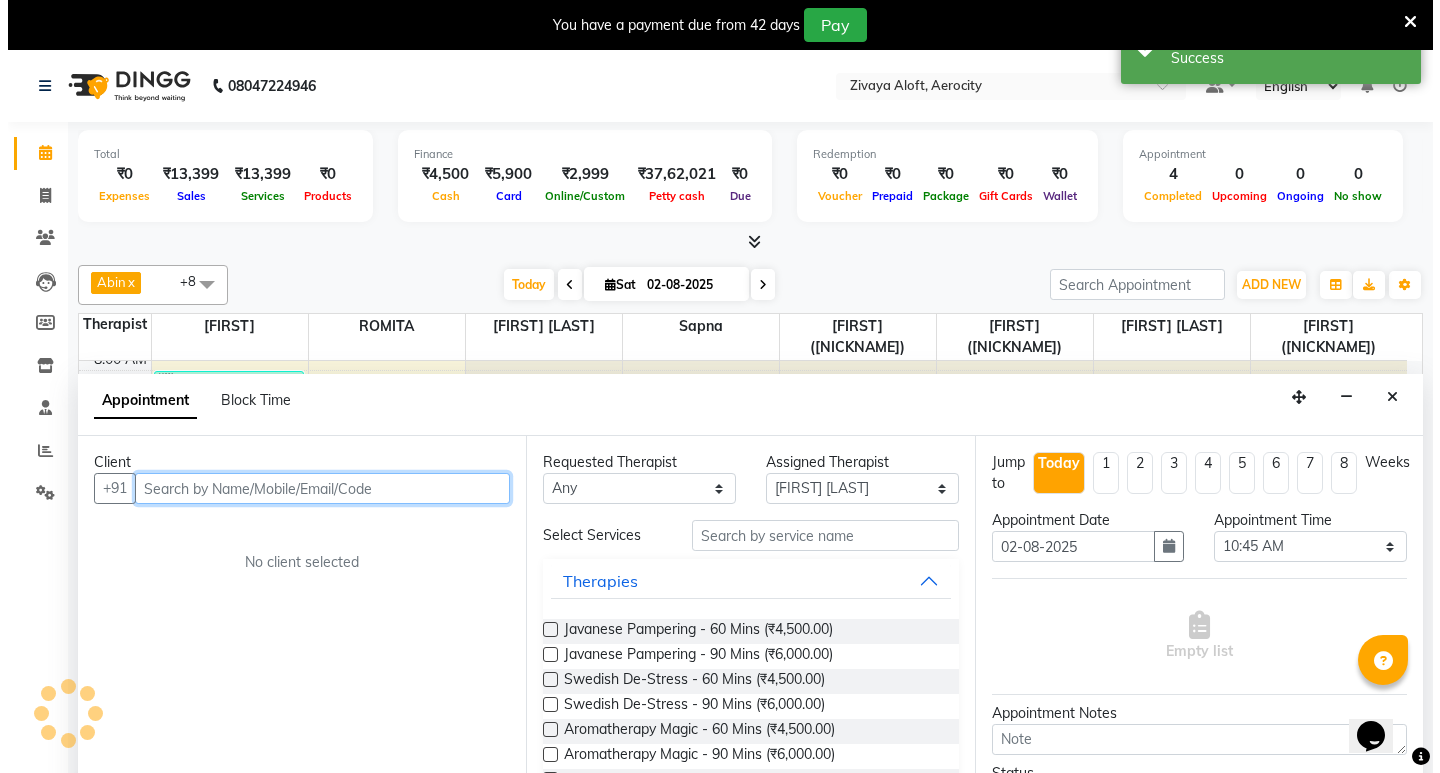 scroll, scrollTop: 51, scrollLeft: 0, axis: vertical 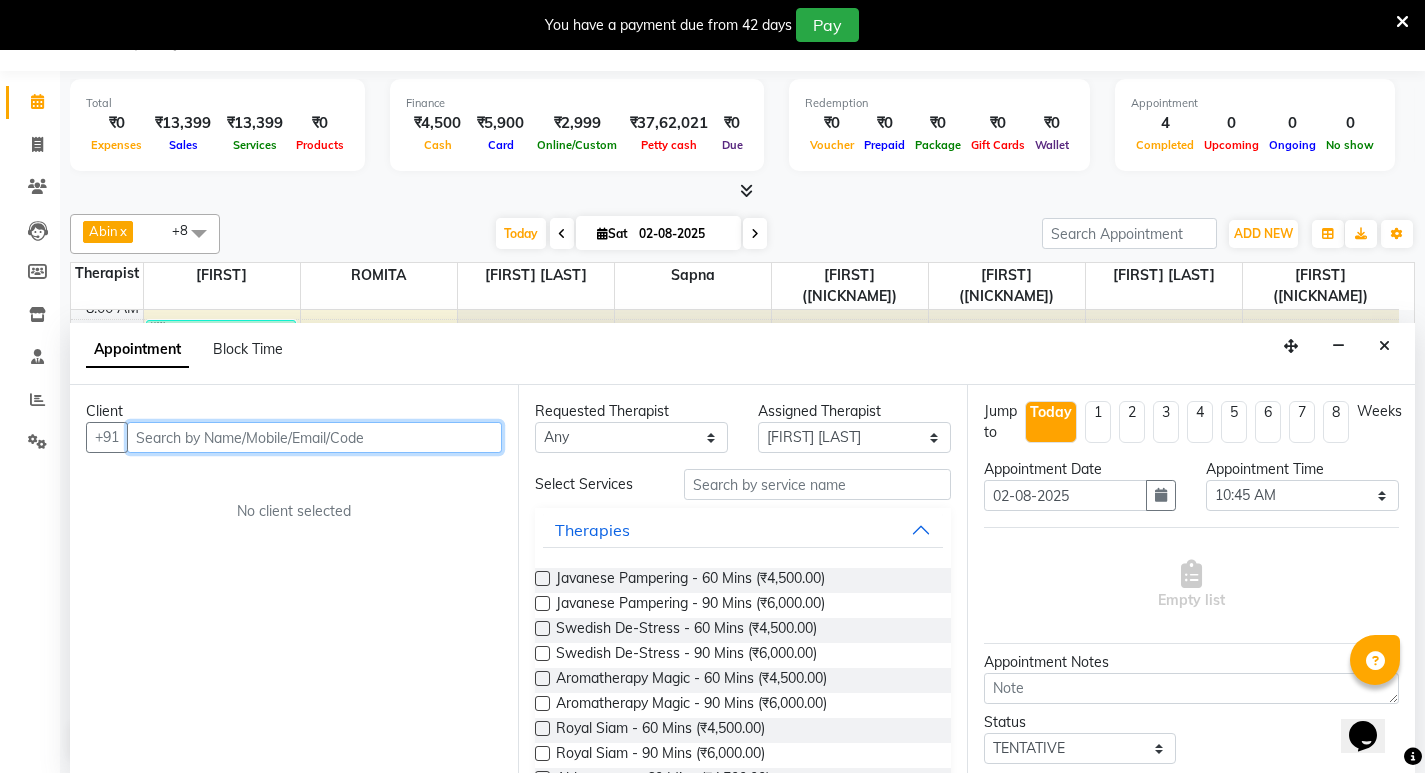 type on "S" 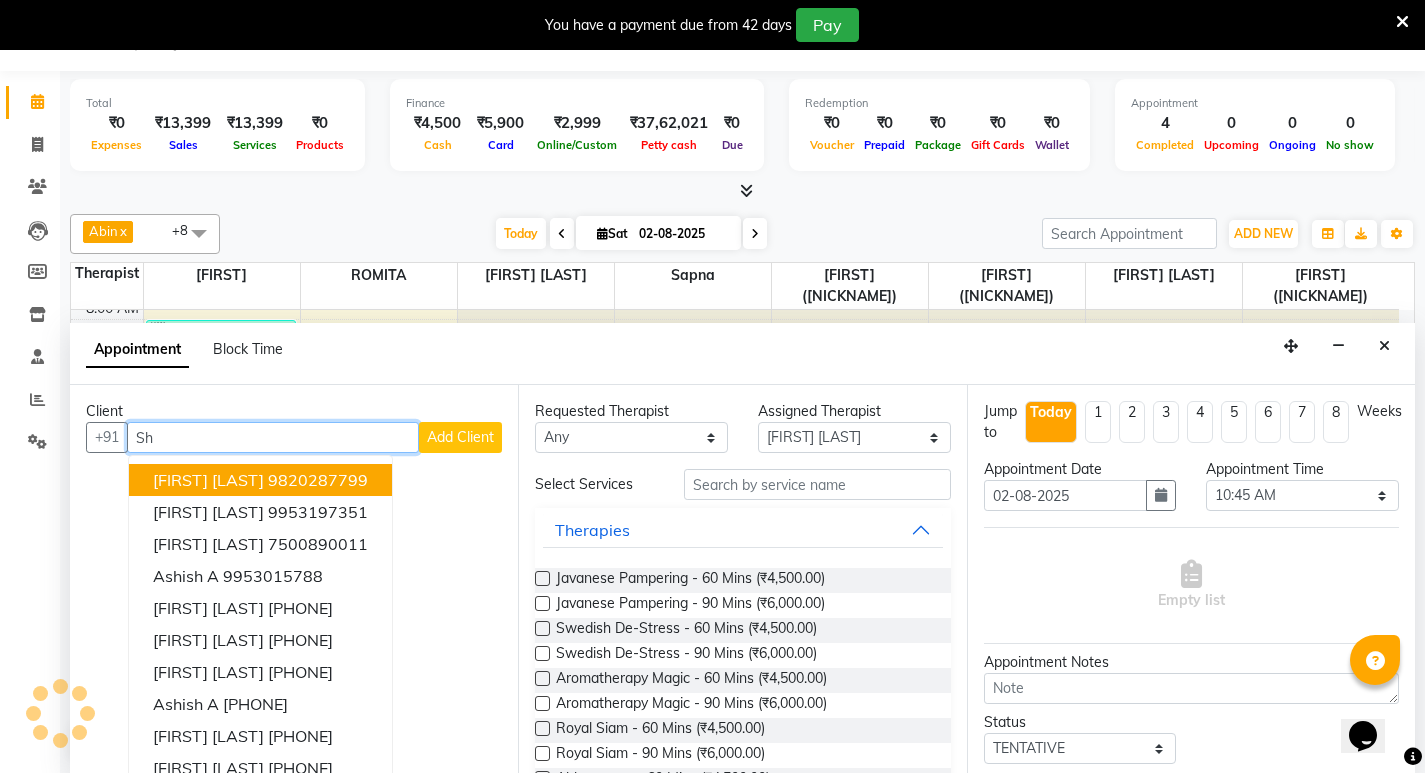 type on "S" 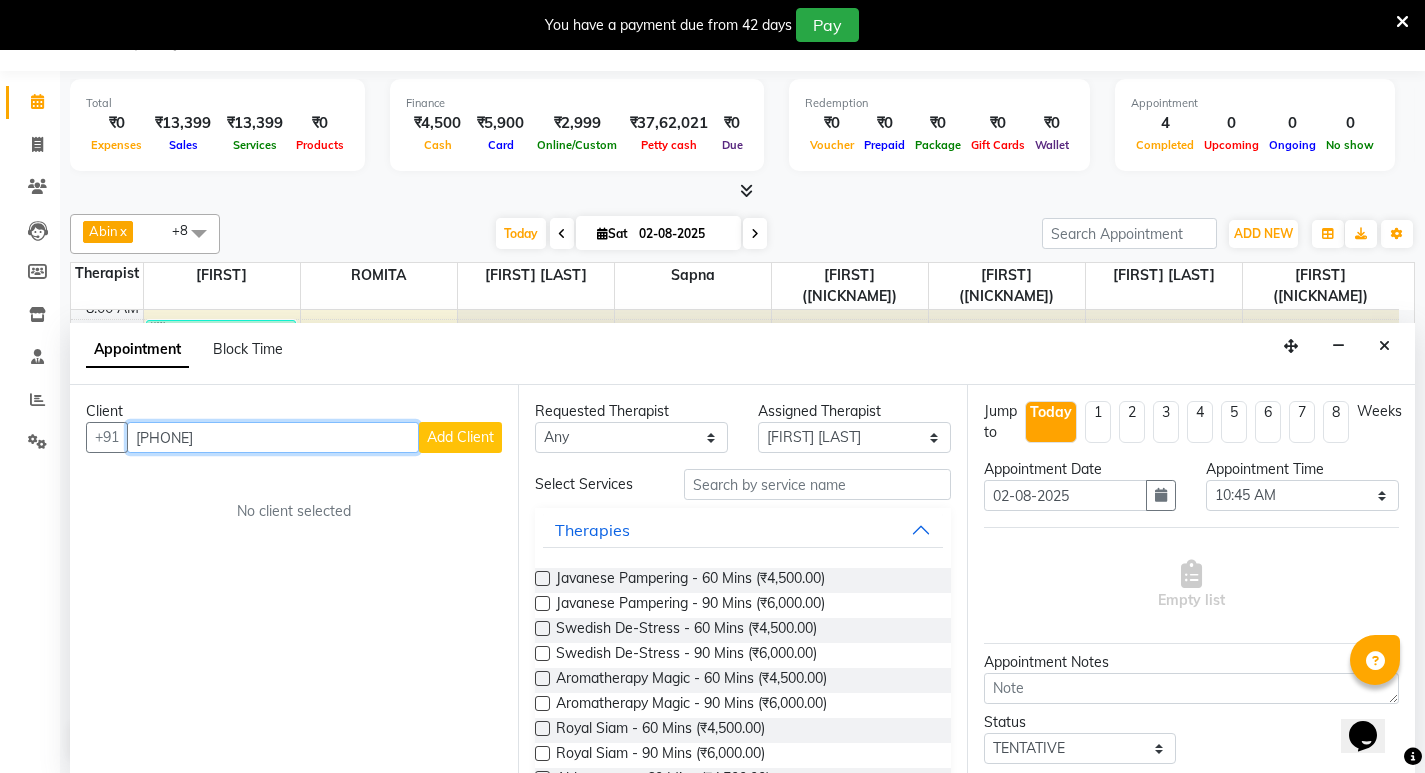 type on "[PHONE]" 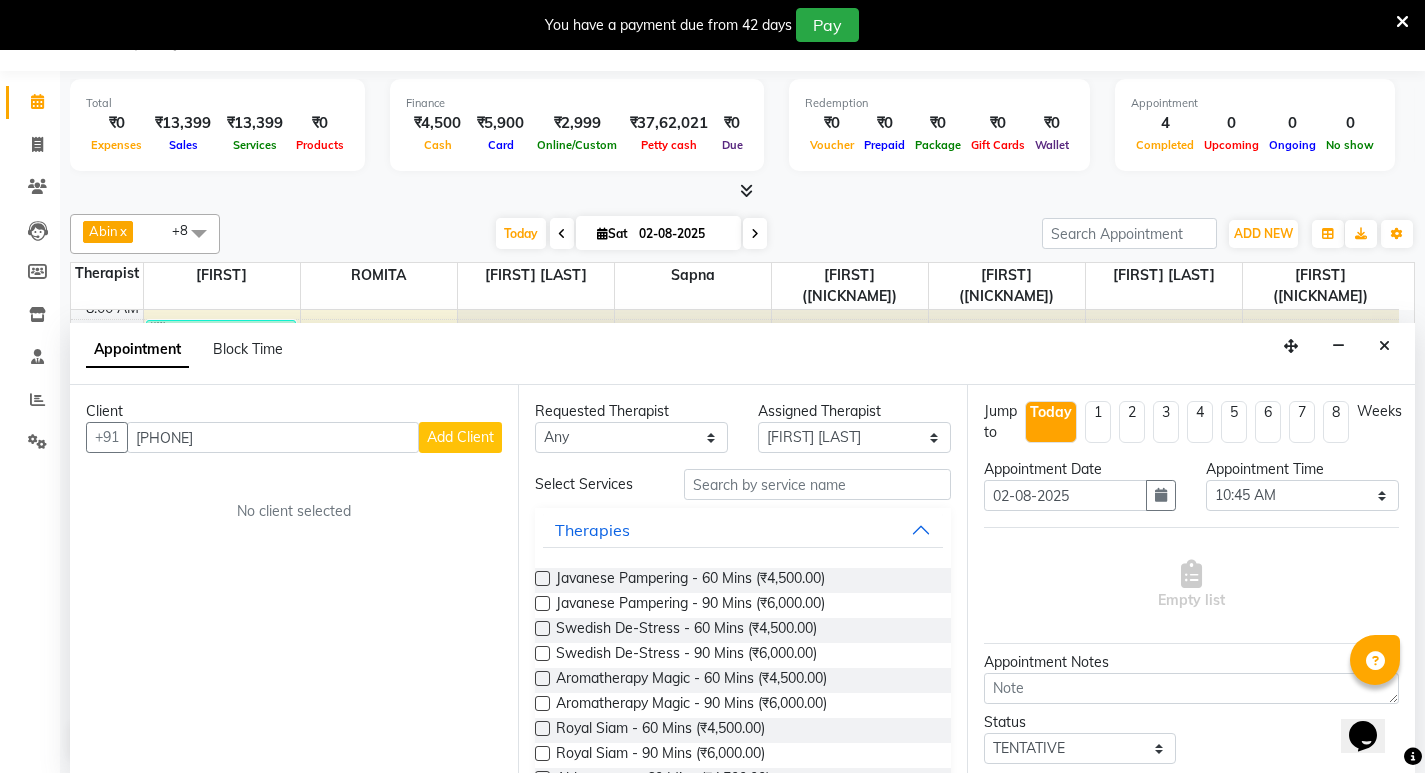 click on "Add Client" at bounding box center (460, 437) 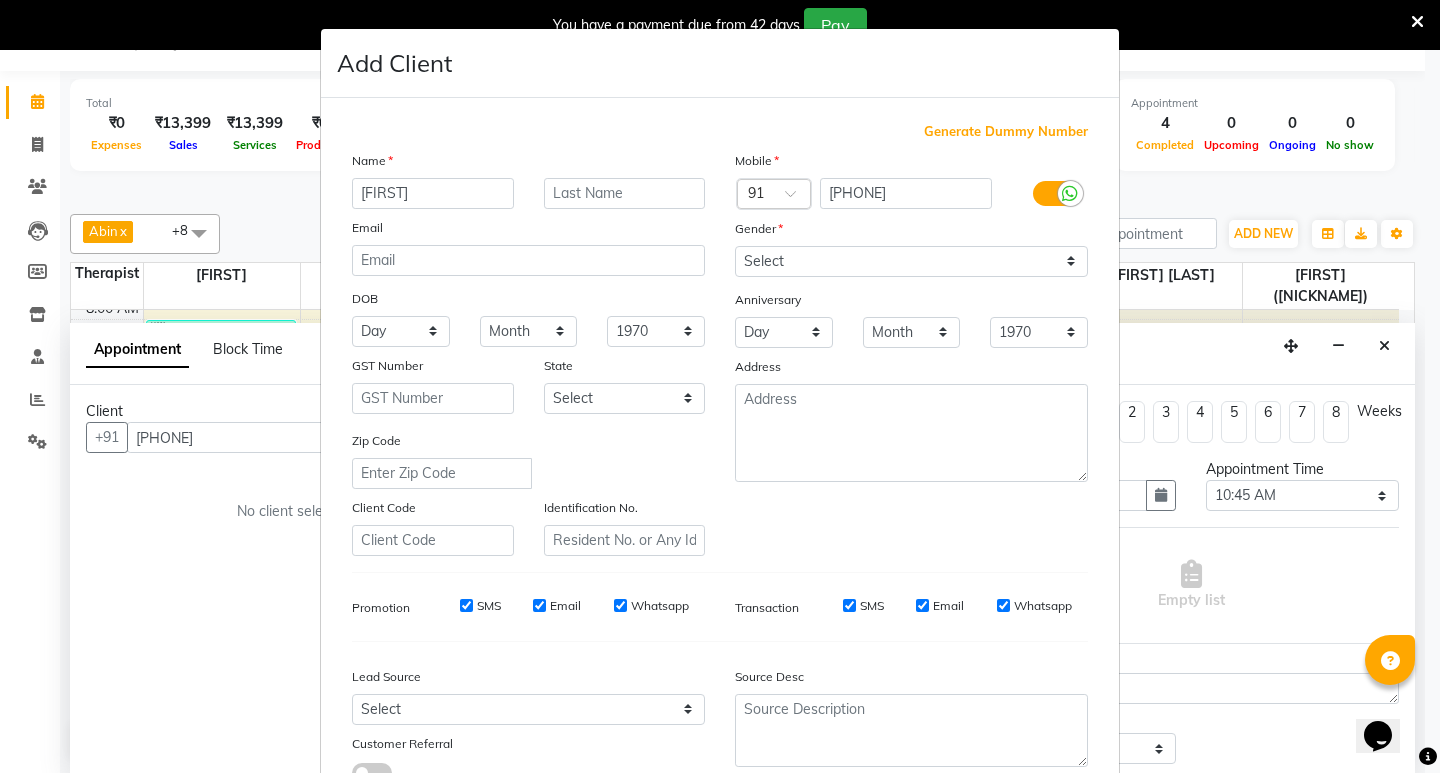 type on "[FIRST]" 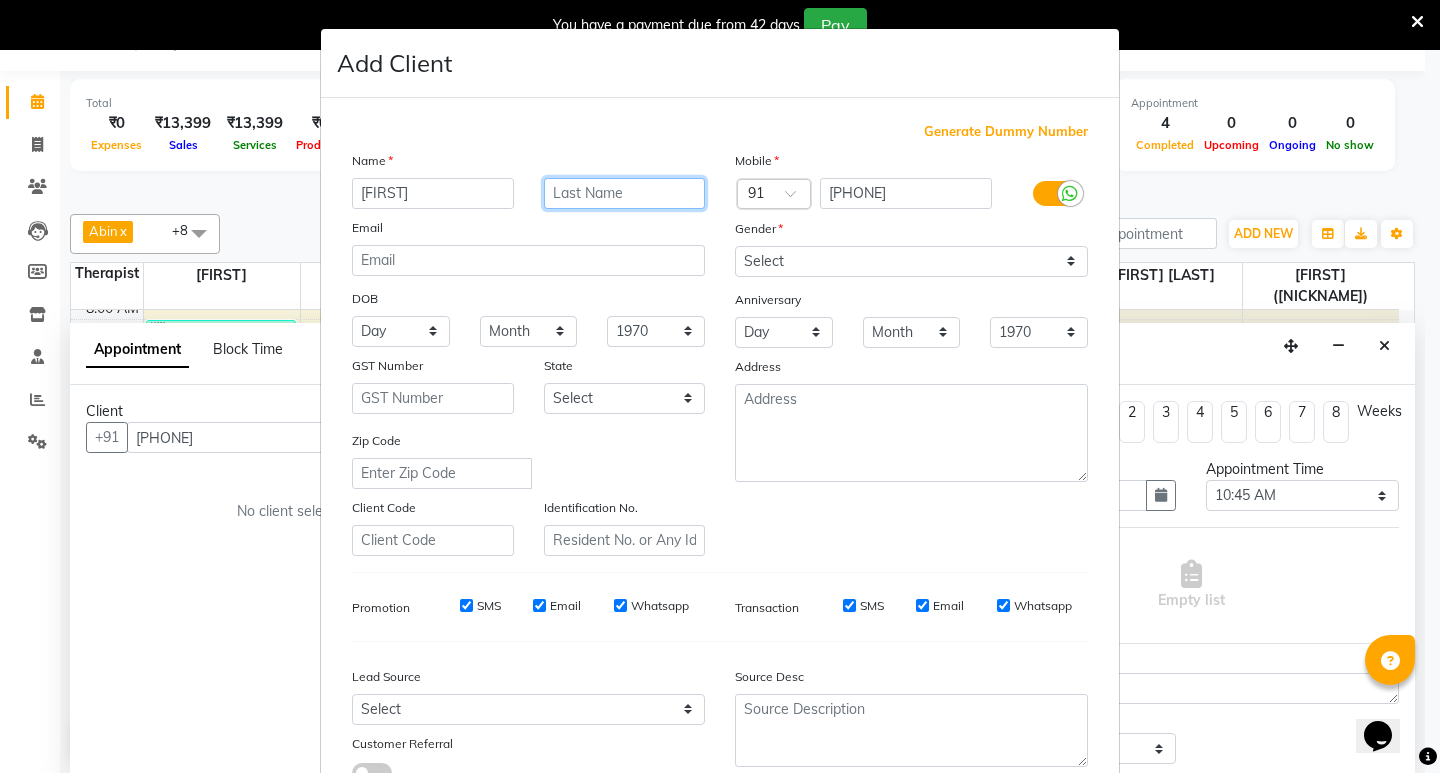 click at bounding box center (625, 193) 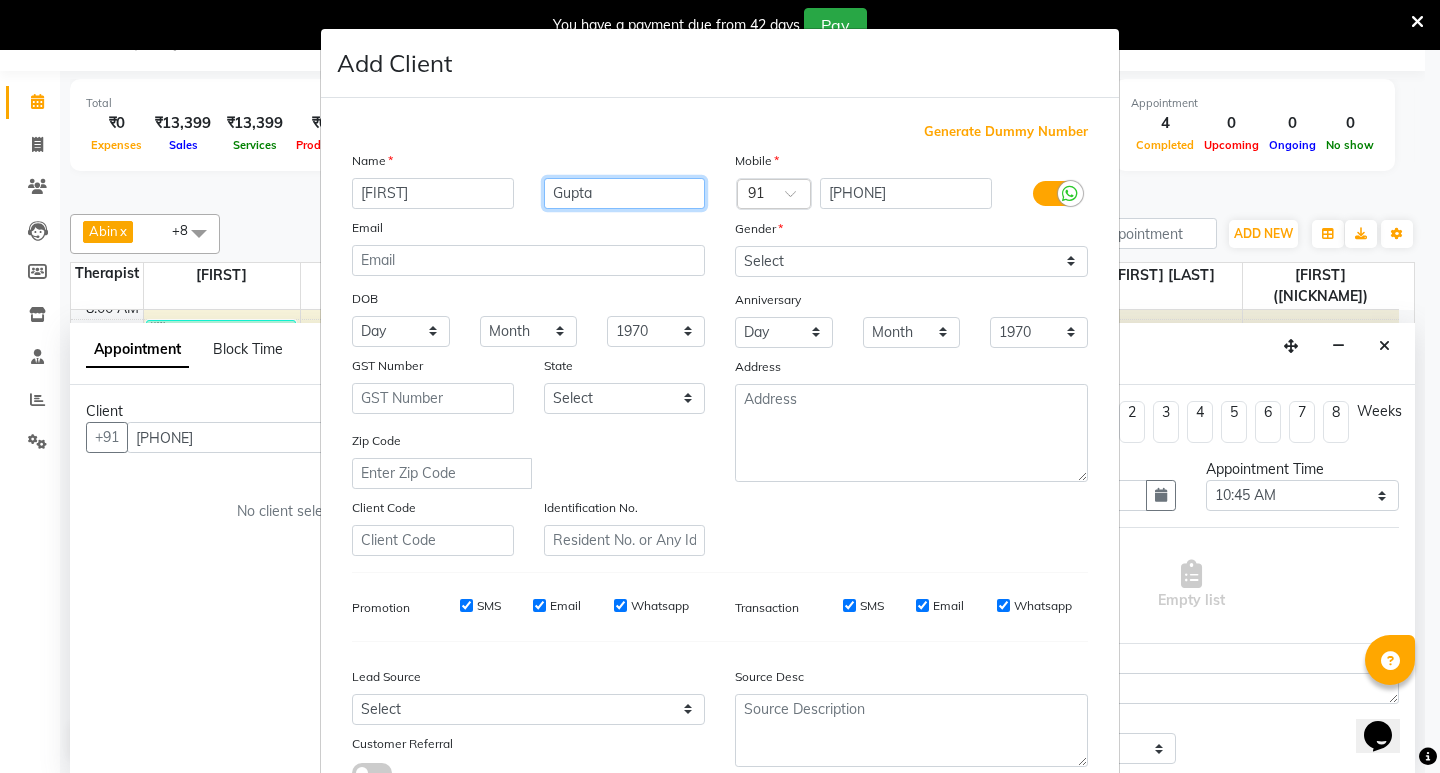 type on "Gupta" 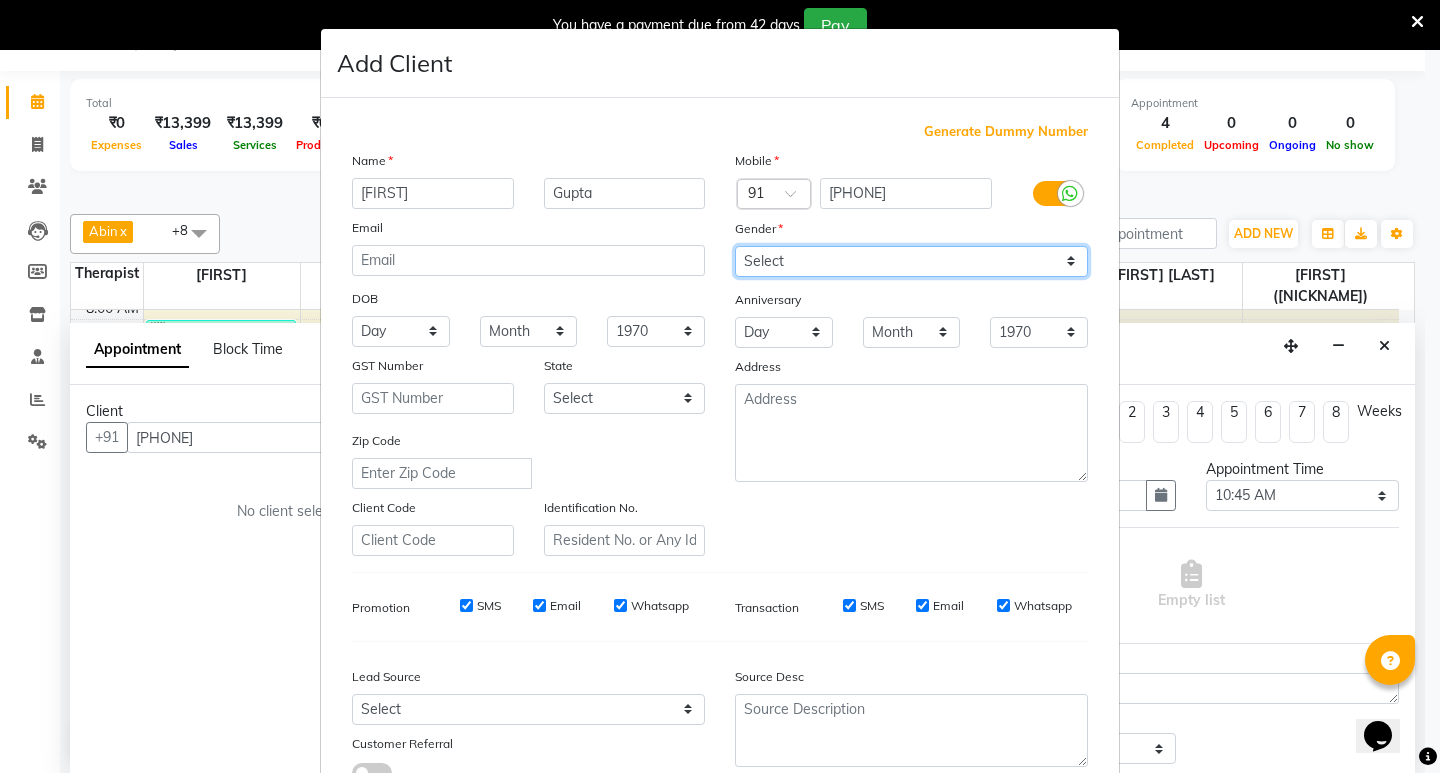 click on "Select Male Female Other Prefer Not To Say" at bounding box center (911, 261) 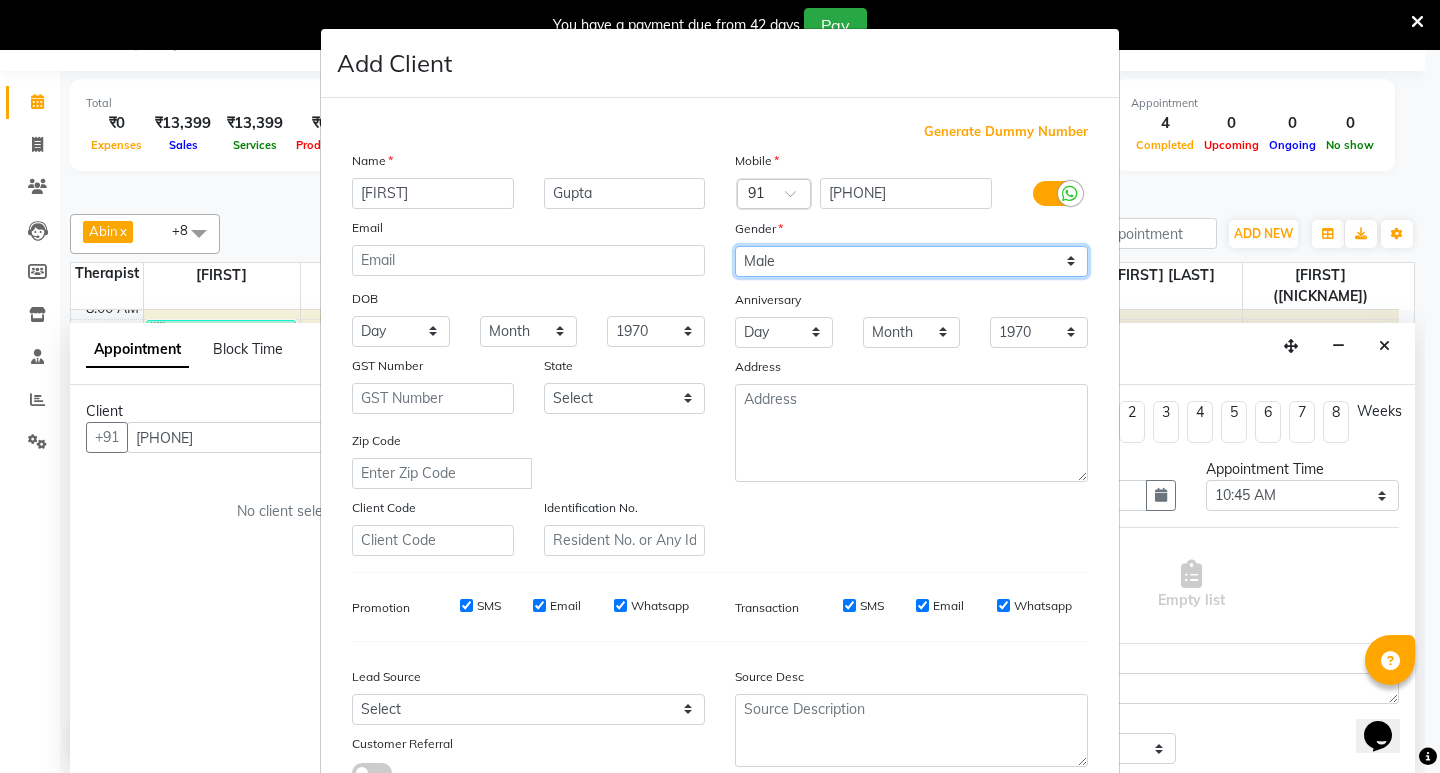 click on "Select Male Female Other Prefer Not To Say" at bounding box center [911, 261] 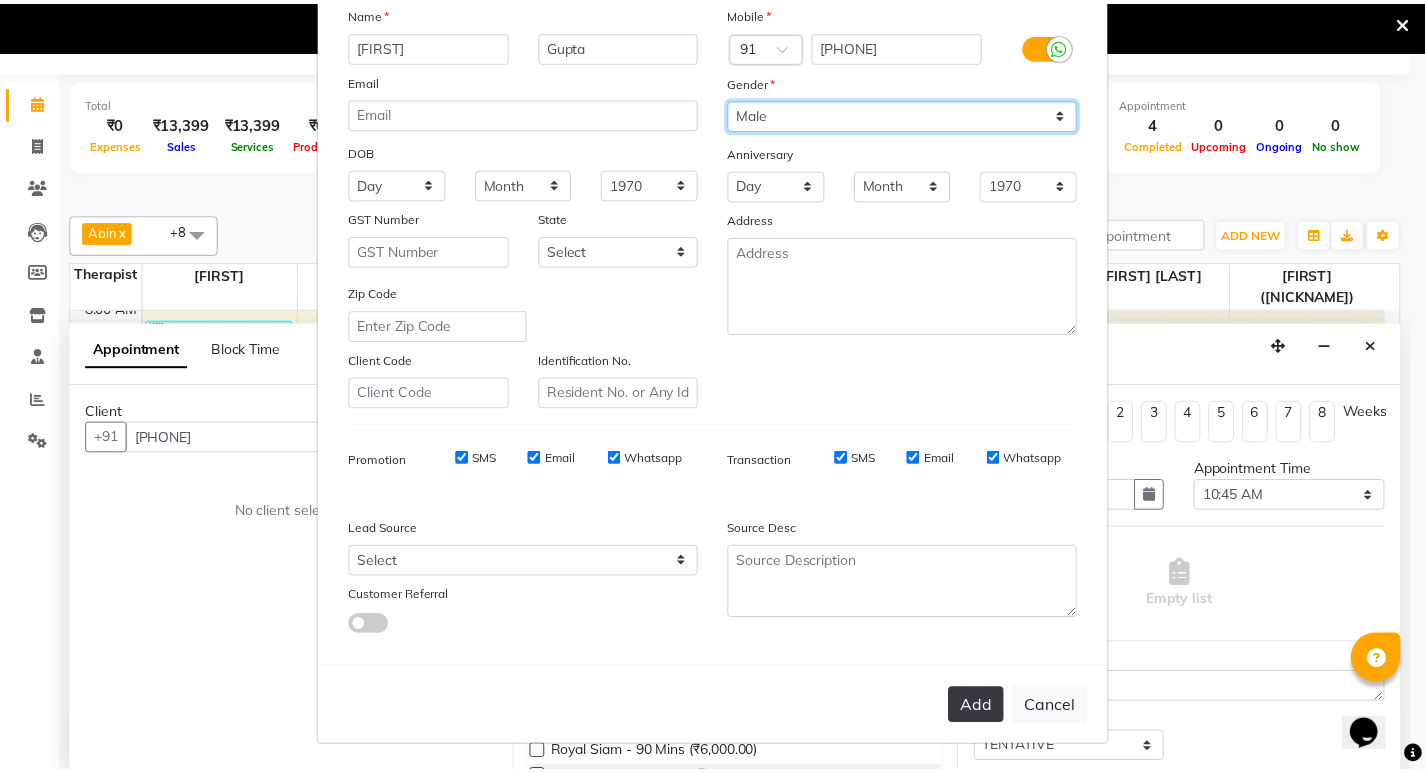 scroll, scrollTop: 150, scrollLeft: 0, axis: vertical 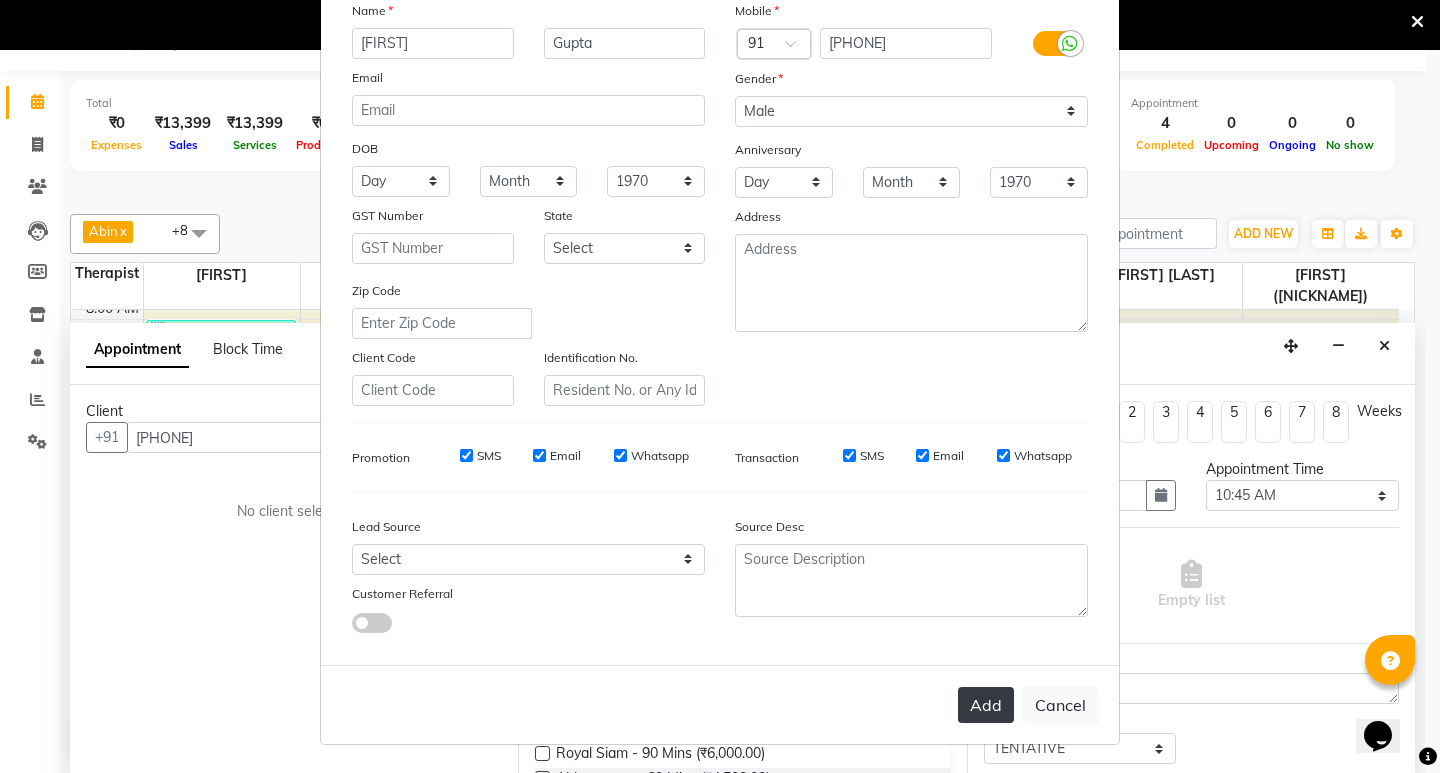 click on "Add" at bounding box center (986, 705) 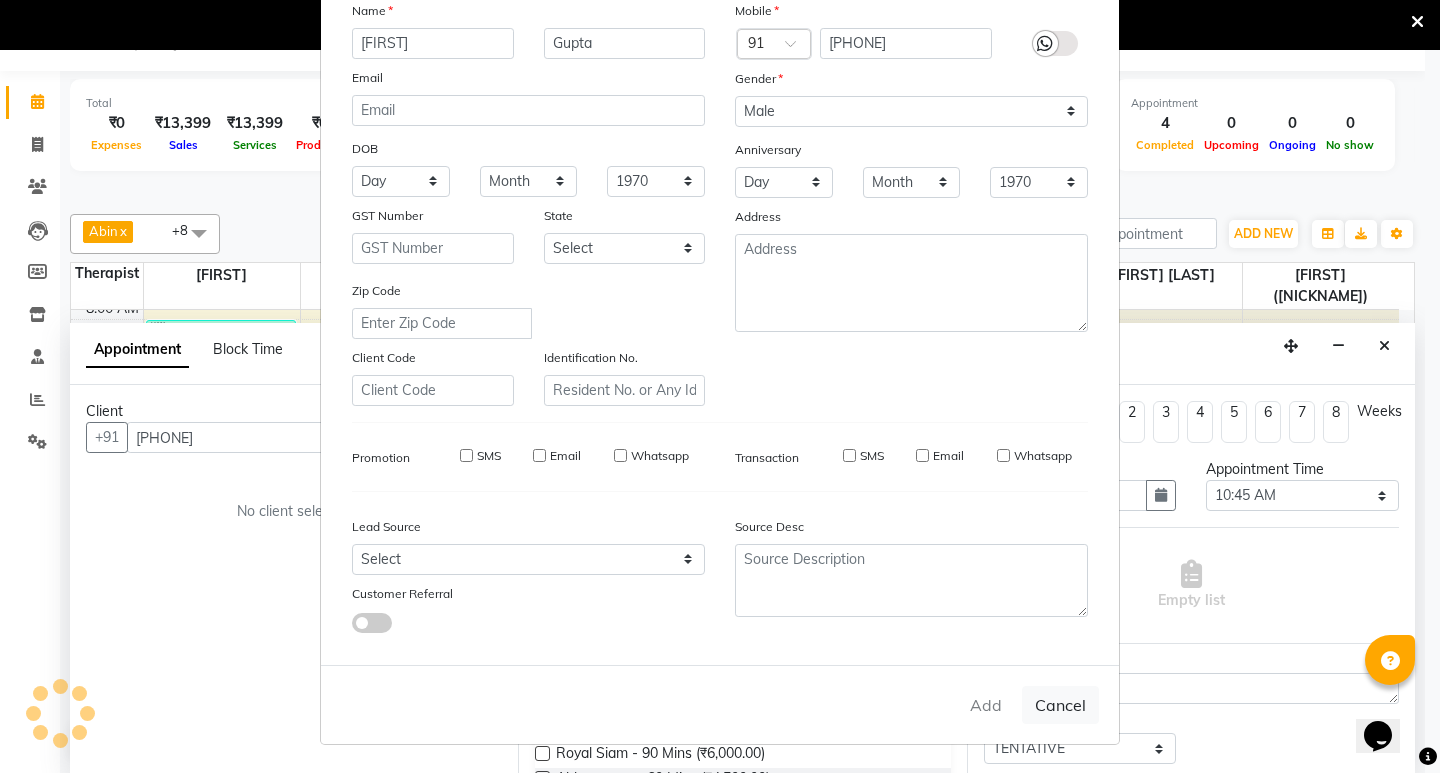 type 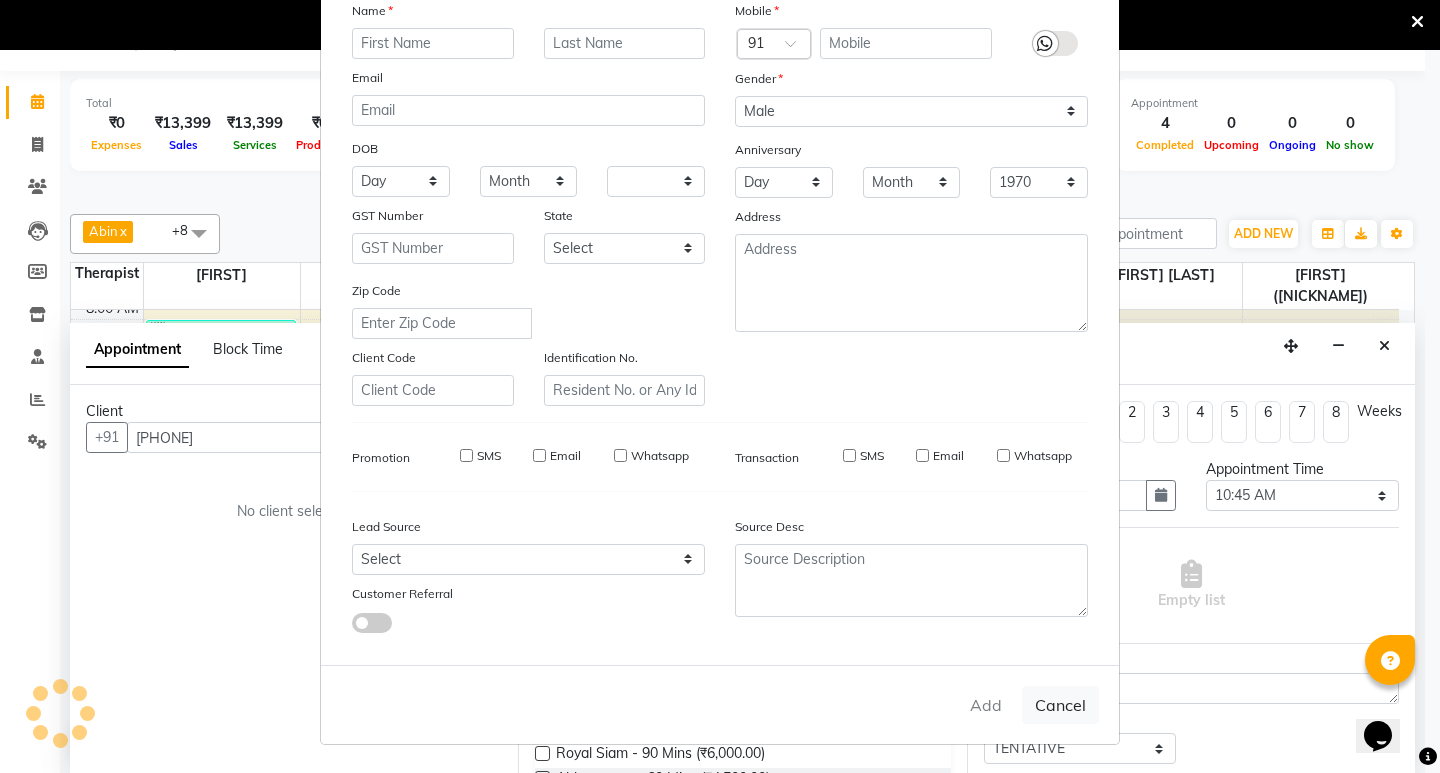 select 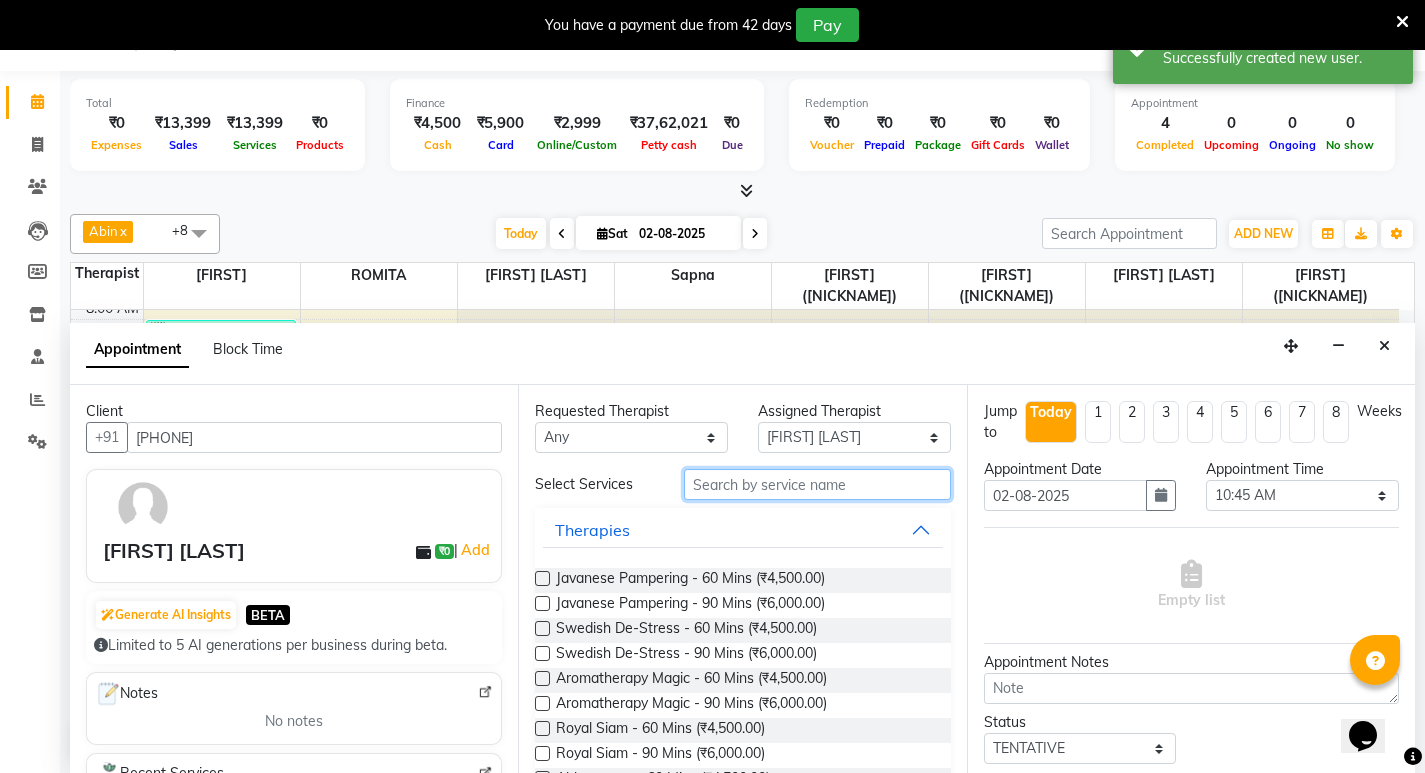 click at bounding box center (817, 484) 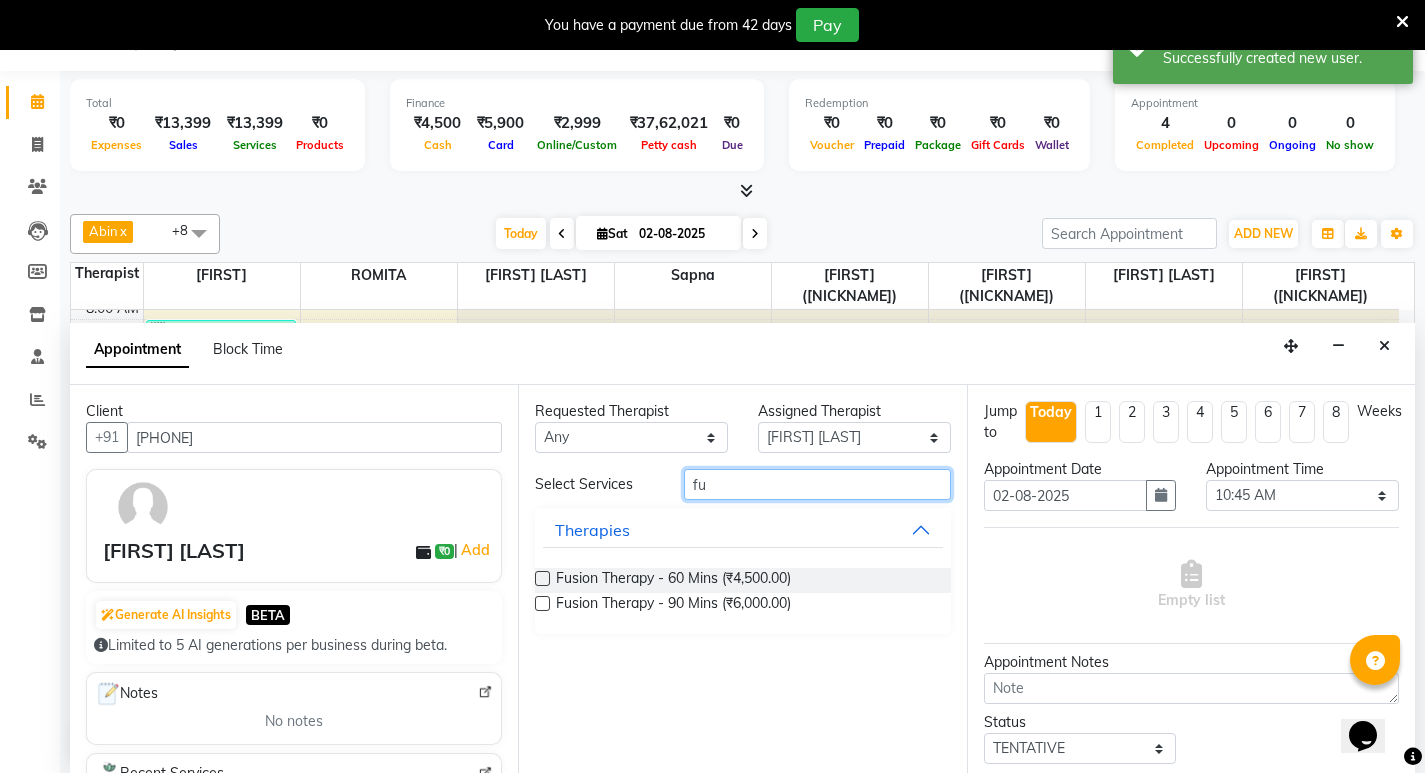 type on "fu" 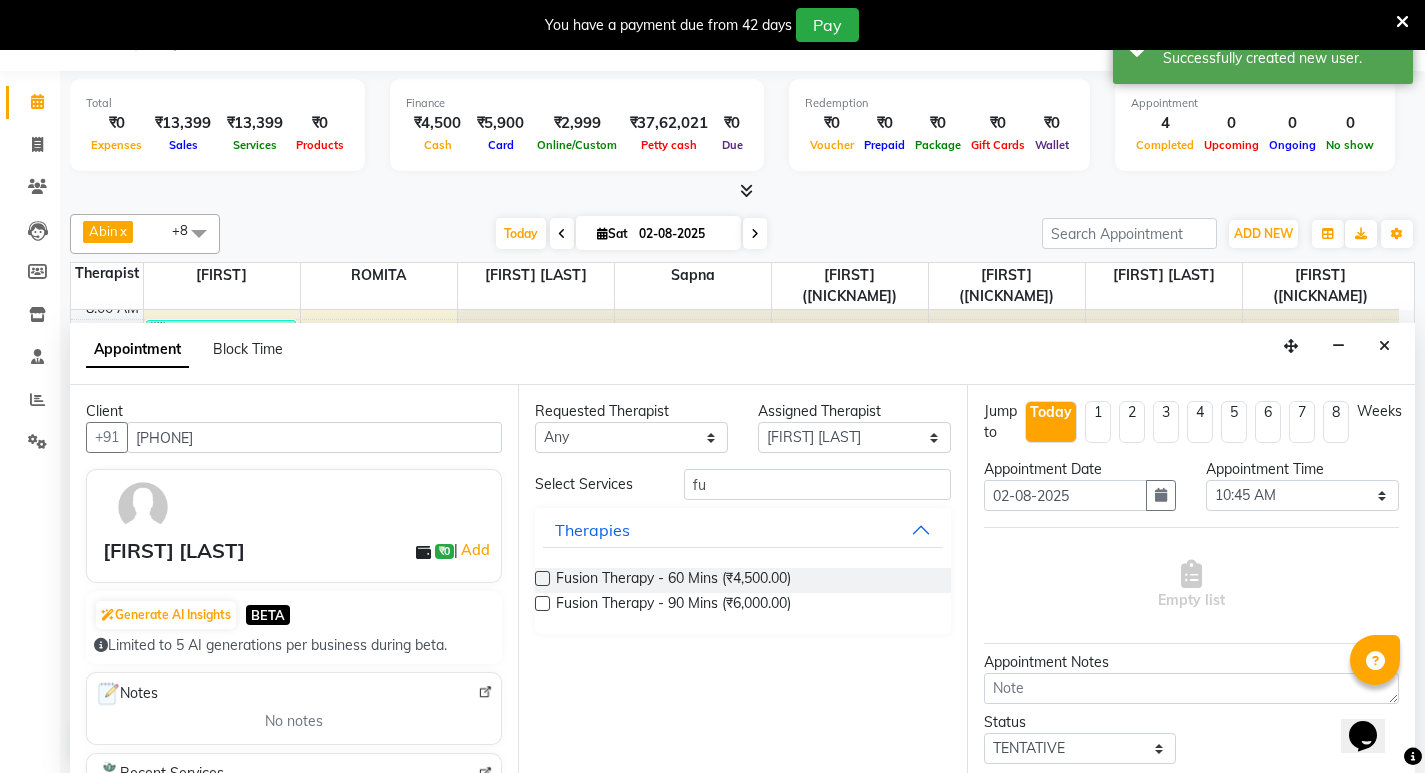 click on "Fusion Therapy - 60 Mins (₹4,500.00)" at bounding box center [742, 580] 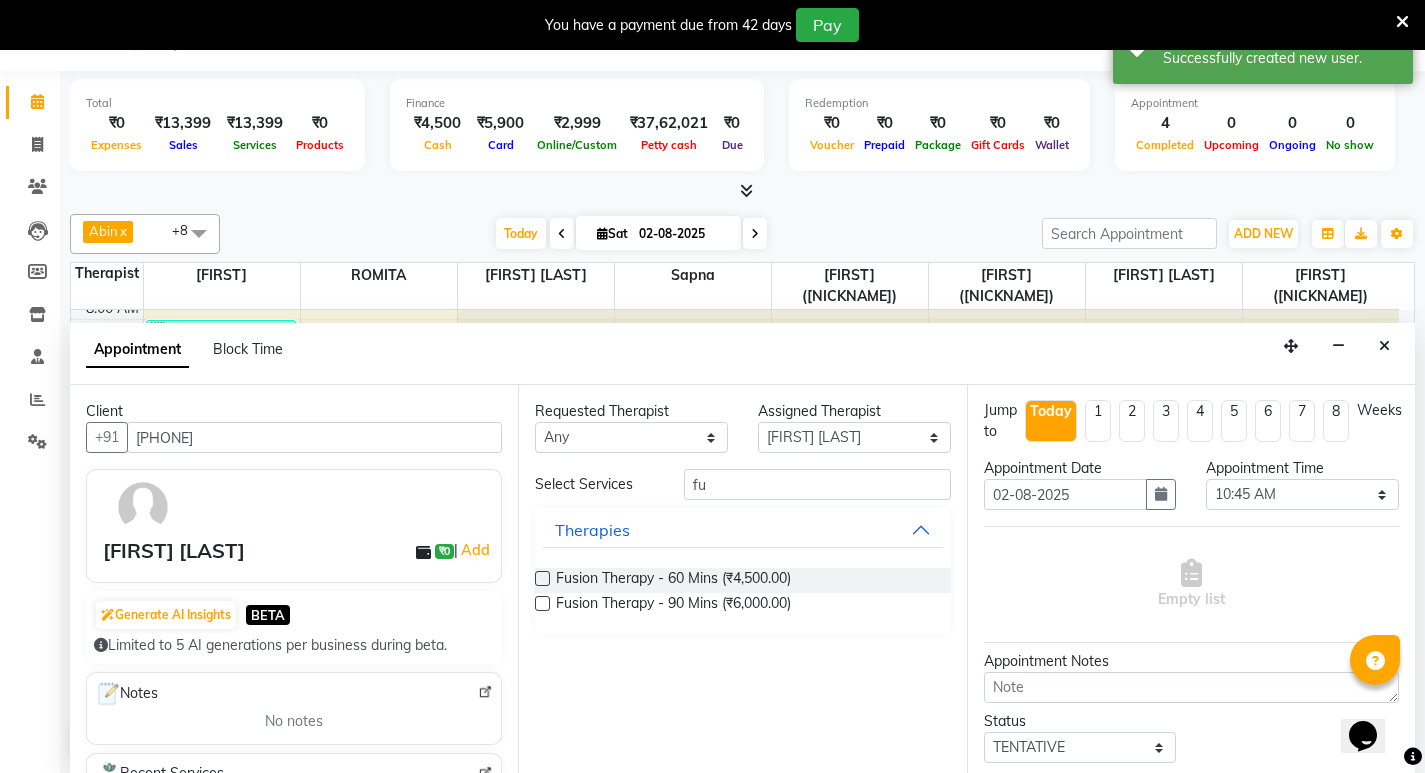scroll, scrollTop: 0, scrollLeft: 0, axis: both 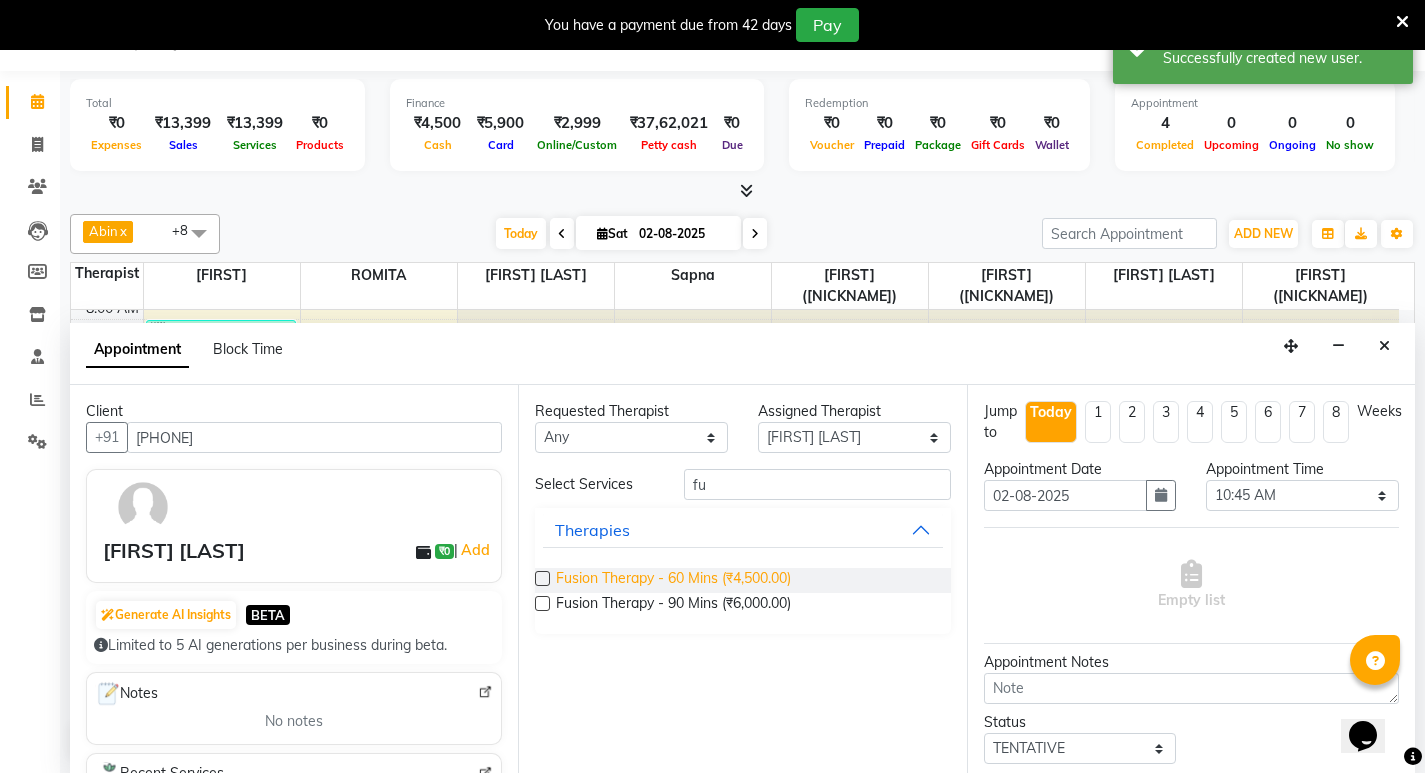 click on "Fusion Therapy - 60 Mins (₹4,500.00)" at bounding box center (673, 580) 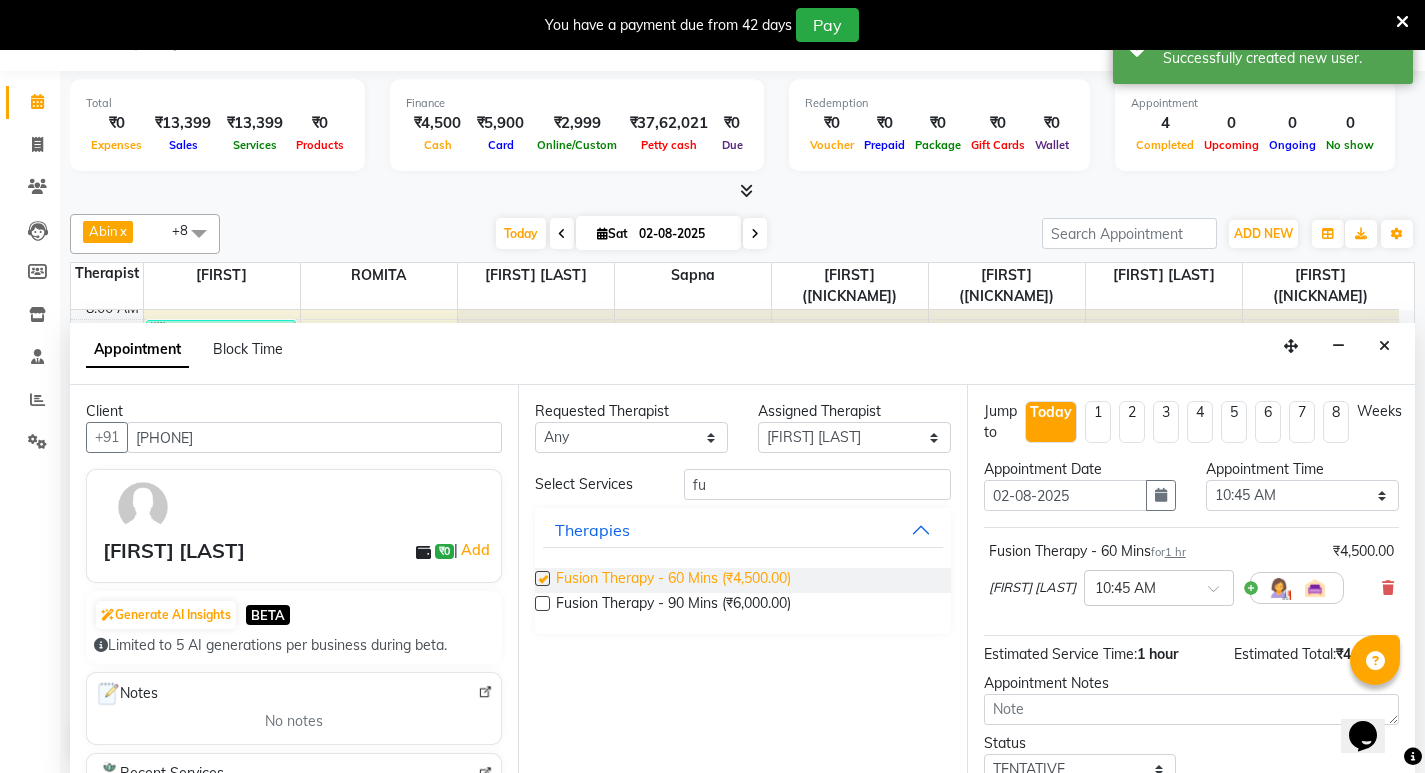 checkbox on "false" 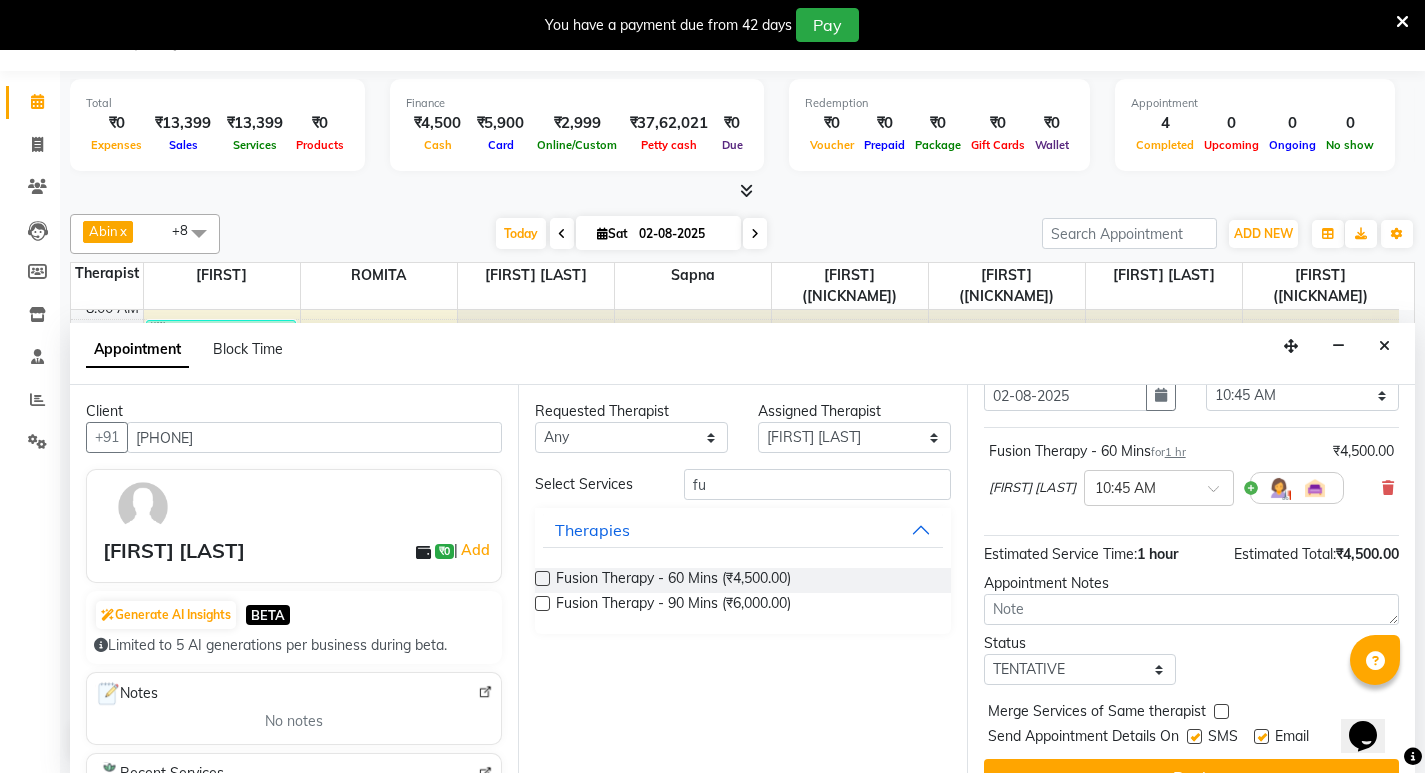 scroll, scrollTop: 141, scrollLeft: 0, axis: vertical 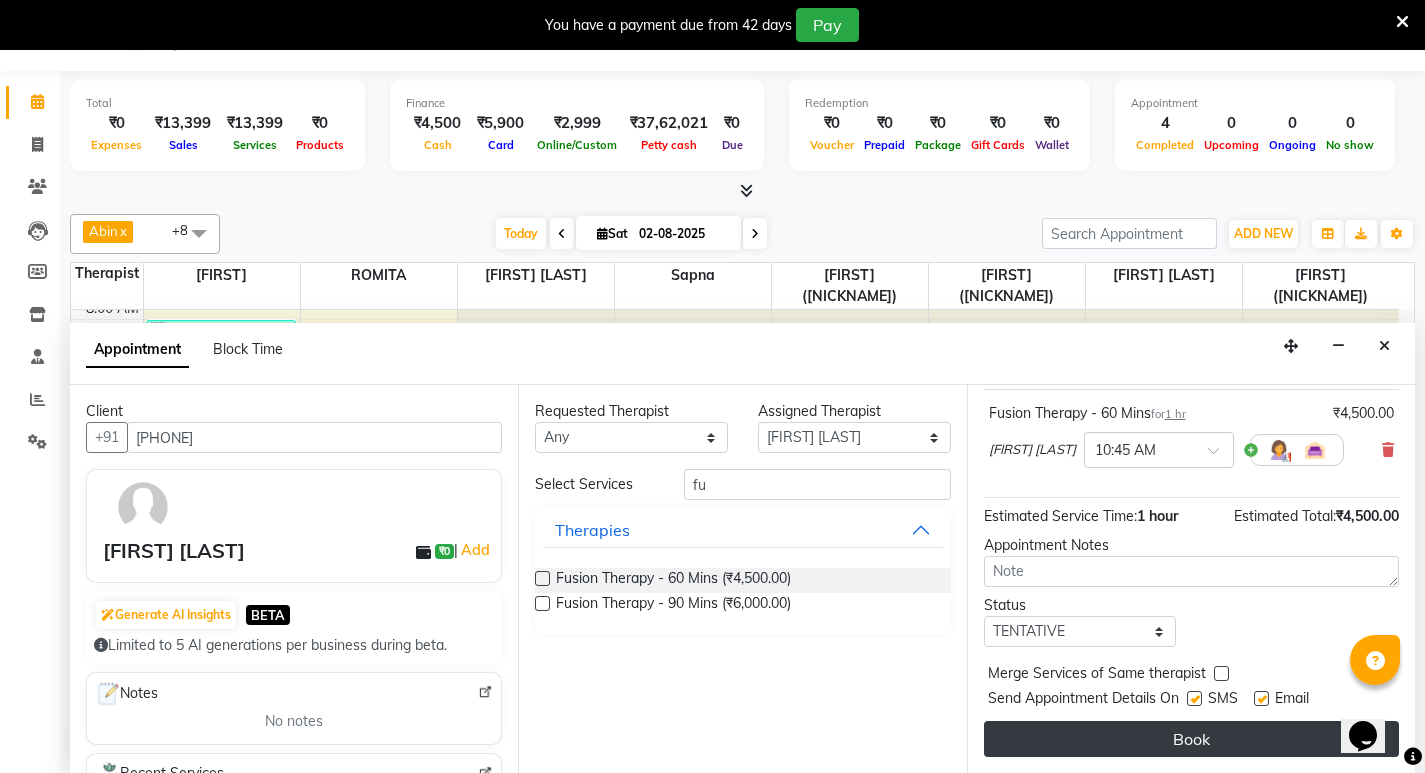click on "Book" at bounding box center (1191, 739) 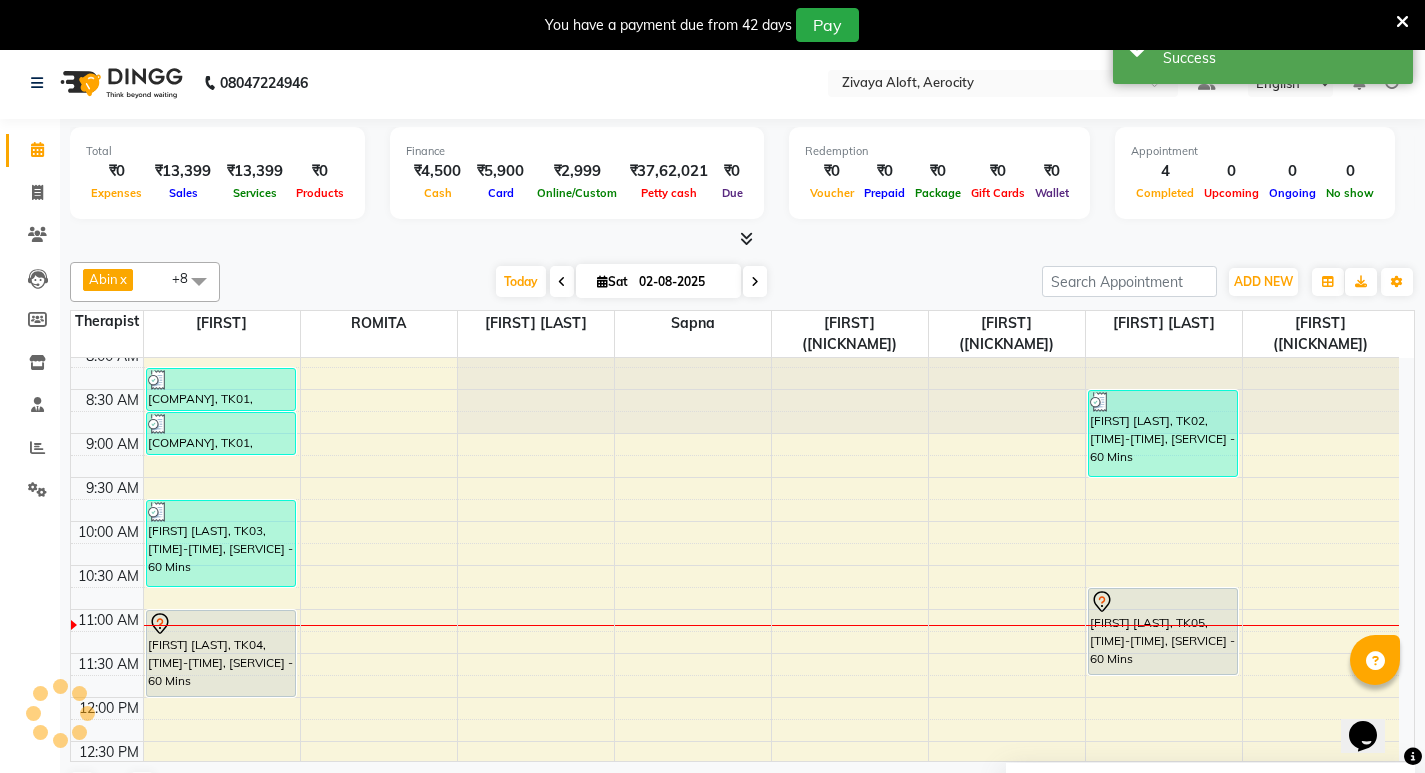 scroll, scrollTop: 0, scrollLeft: 0, axis: both 